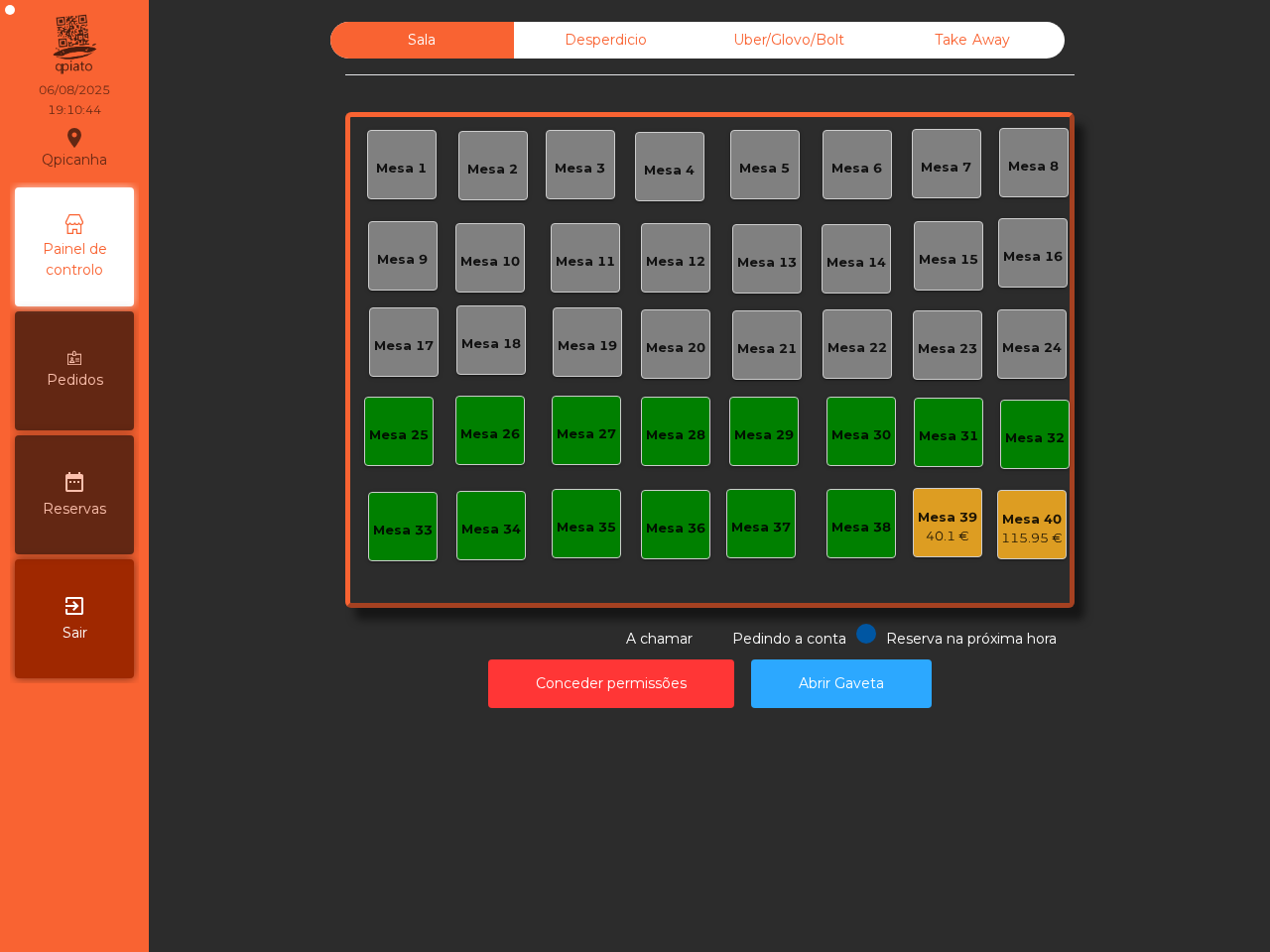 scroll, scrollTop: 0, scrollLeft: 0, axis: both 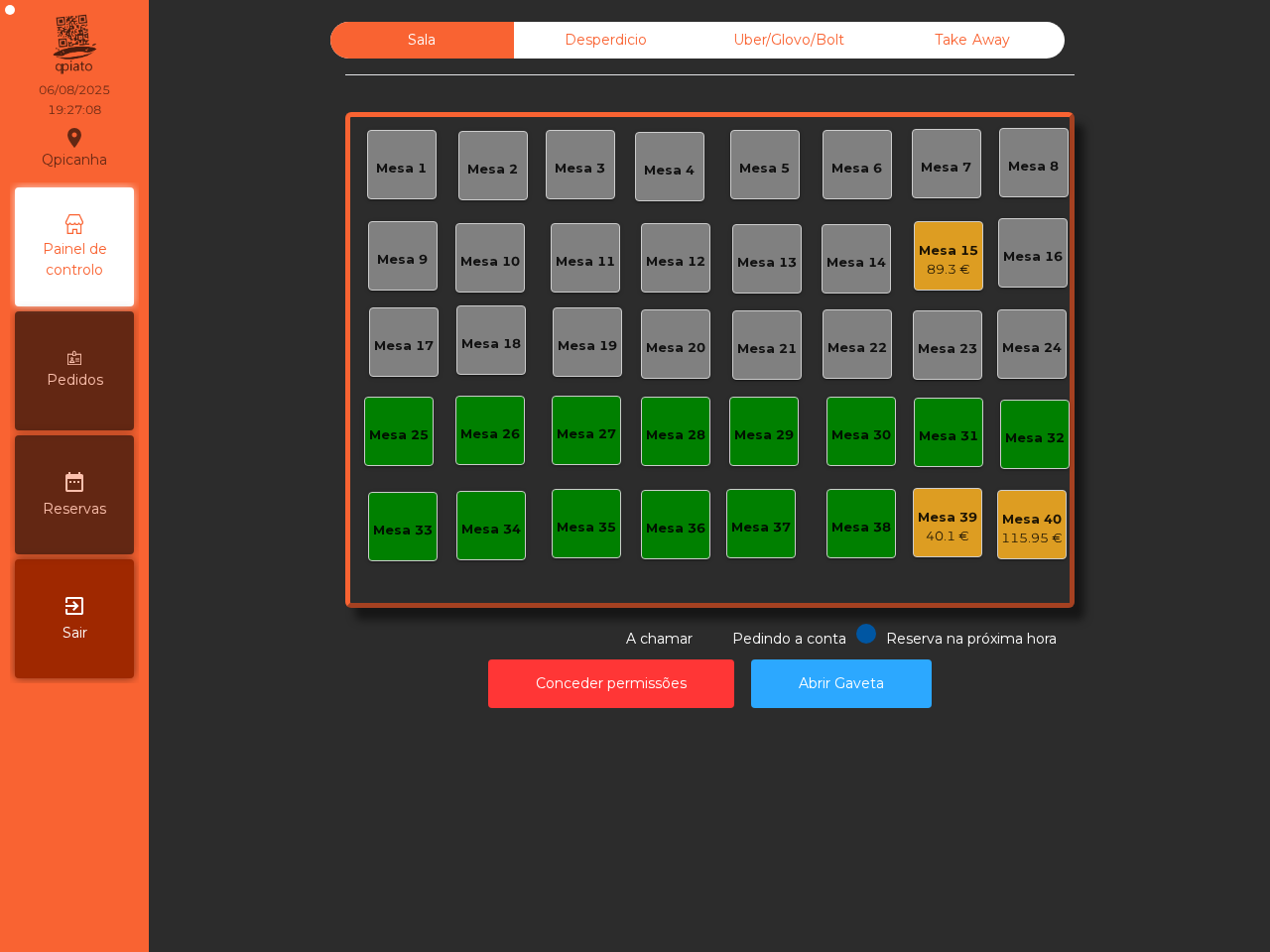 click on "Sala   Desperdicio   Uber/Glovo/Bolt   Take Away   Mesa 1   Mesa 2   Mesa 3   Mesa 4   Mesa 5   Mesa 6   Mesa 7   Mesa 8   Mesa 9   Mesa 10   Mesa 11   Mesa 12   Mesa 13   Mesa 14   Mesa 15   89.3 €   Mesa 16   Mesa 17   Mesa 18   Mesa 19   Mesa 20   Mesa 21   Mesa 22   Mesa 23   Mesa 24   Mesa 25   Mesa 26   Mesa 27   Mesa 28   Mesa 29   Mesa 30   Mesa 31   Mesa 32   Mesa 33   Mesa 34   Mesa 35   Mesa 36   Mesa 37   Mesa 38   Mesa 39   40.1 €   Mesa 40   115.95 €  Reserva na próxima hora Pedindo a conta A chamar  Conceder permissões   Abrir Gaveta" 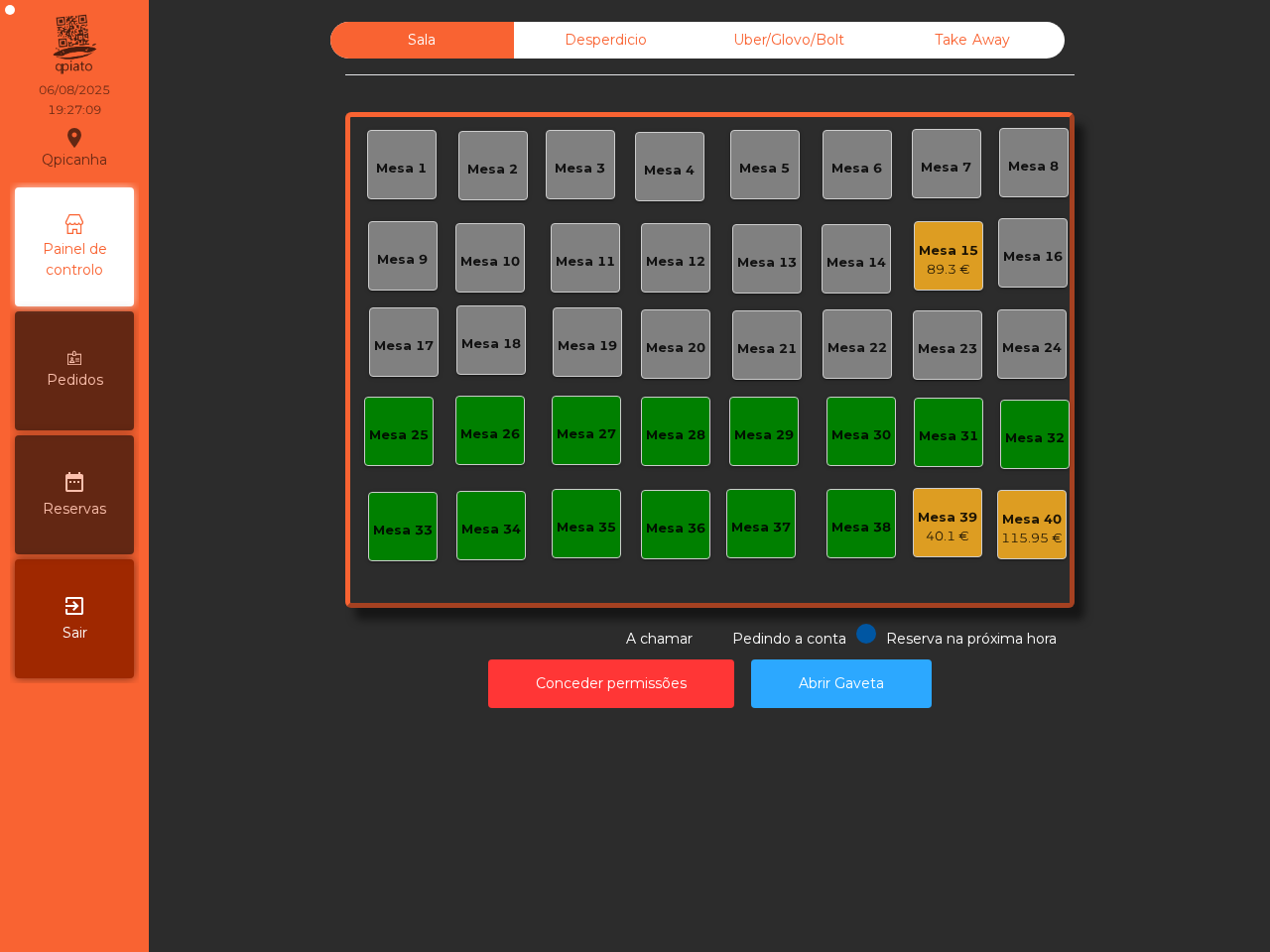 click on "Mesa 15" 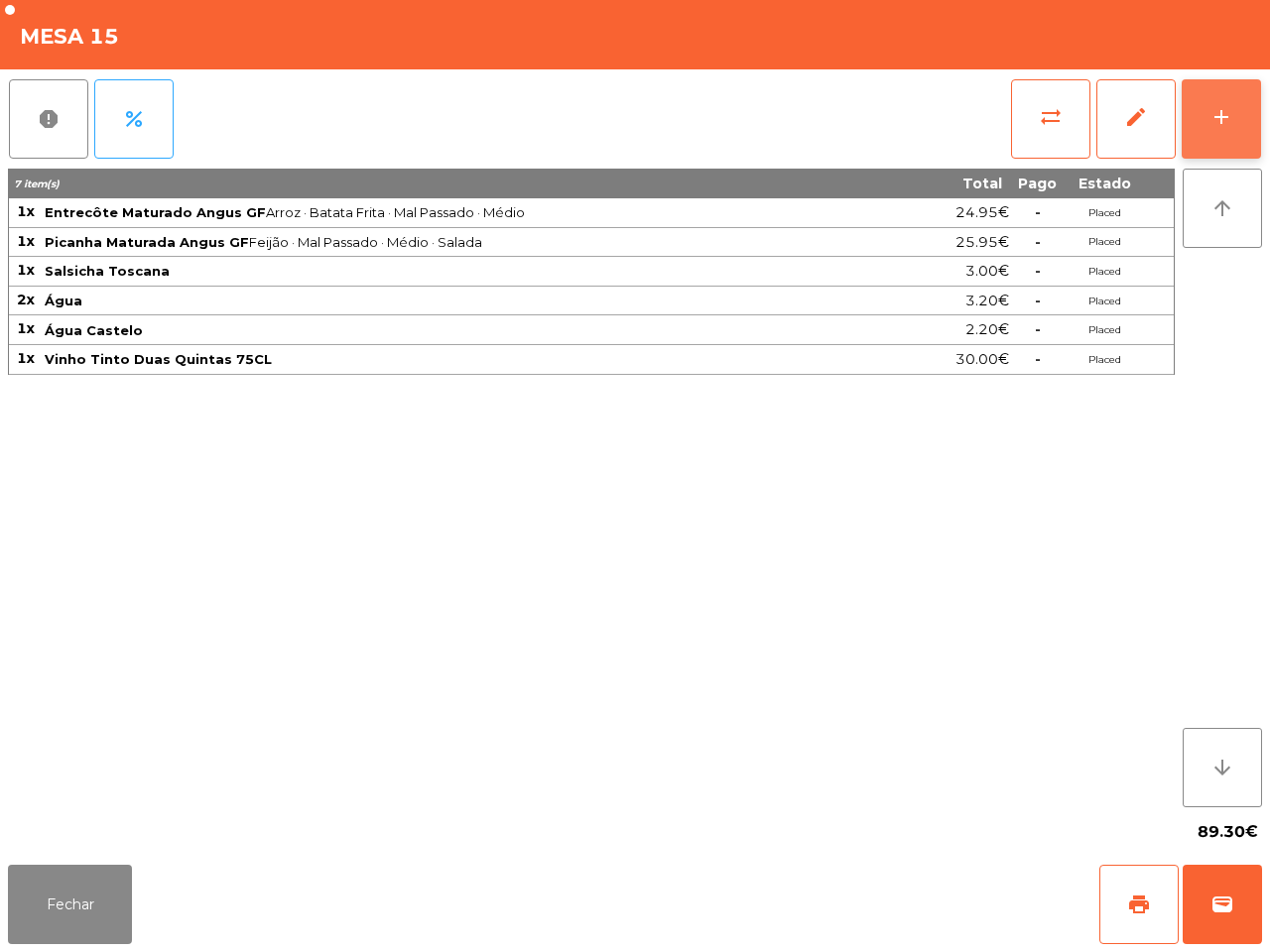 click on "add" 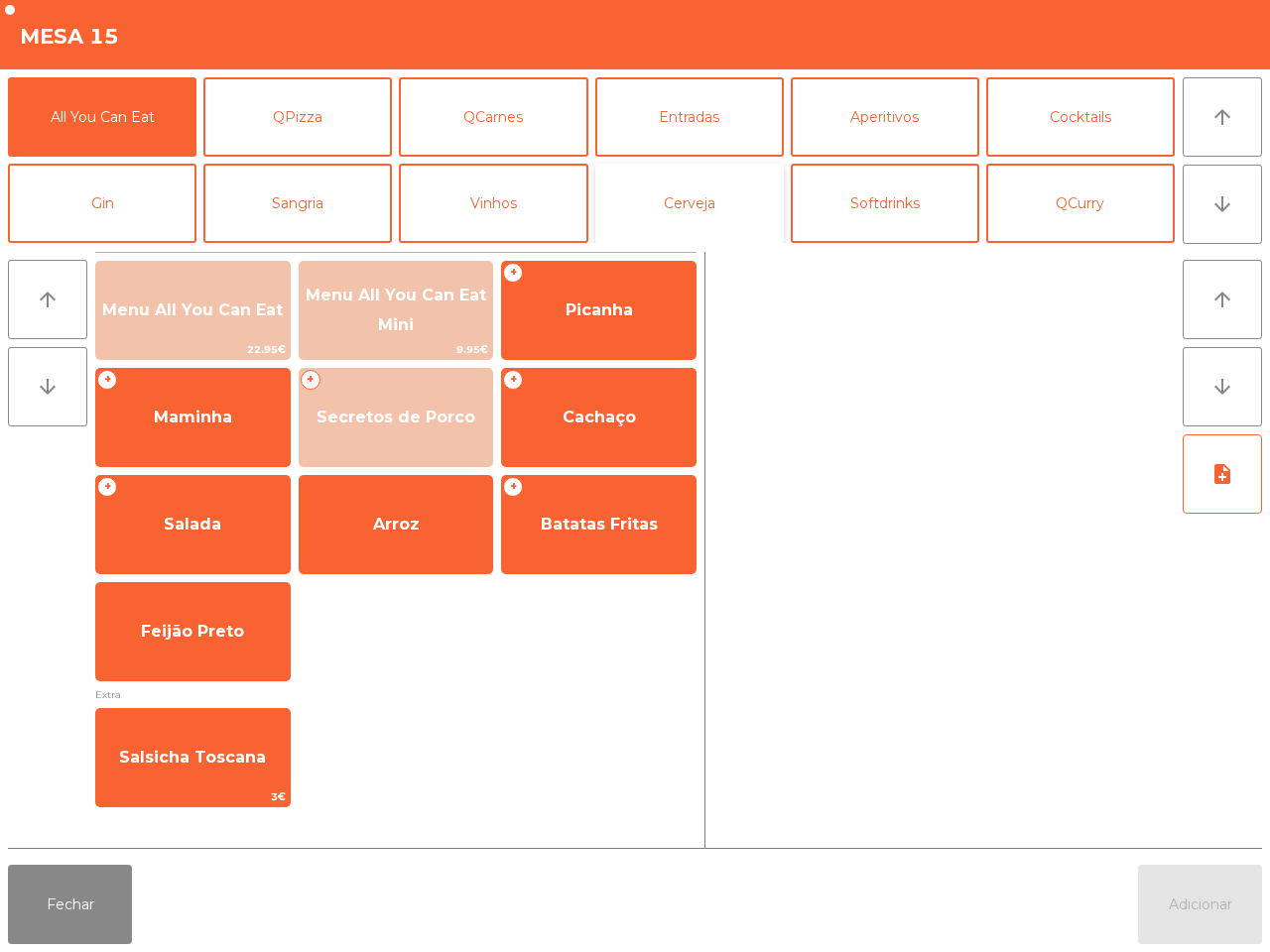 click on "Cerveja" 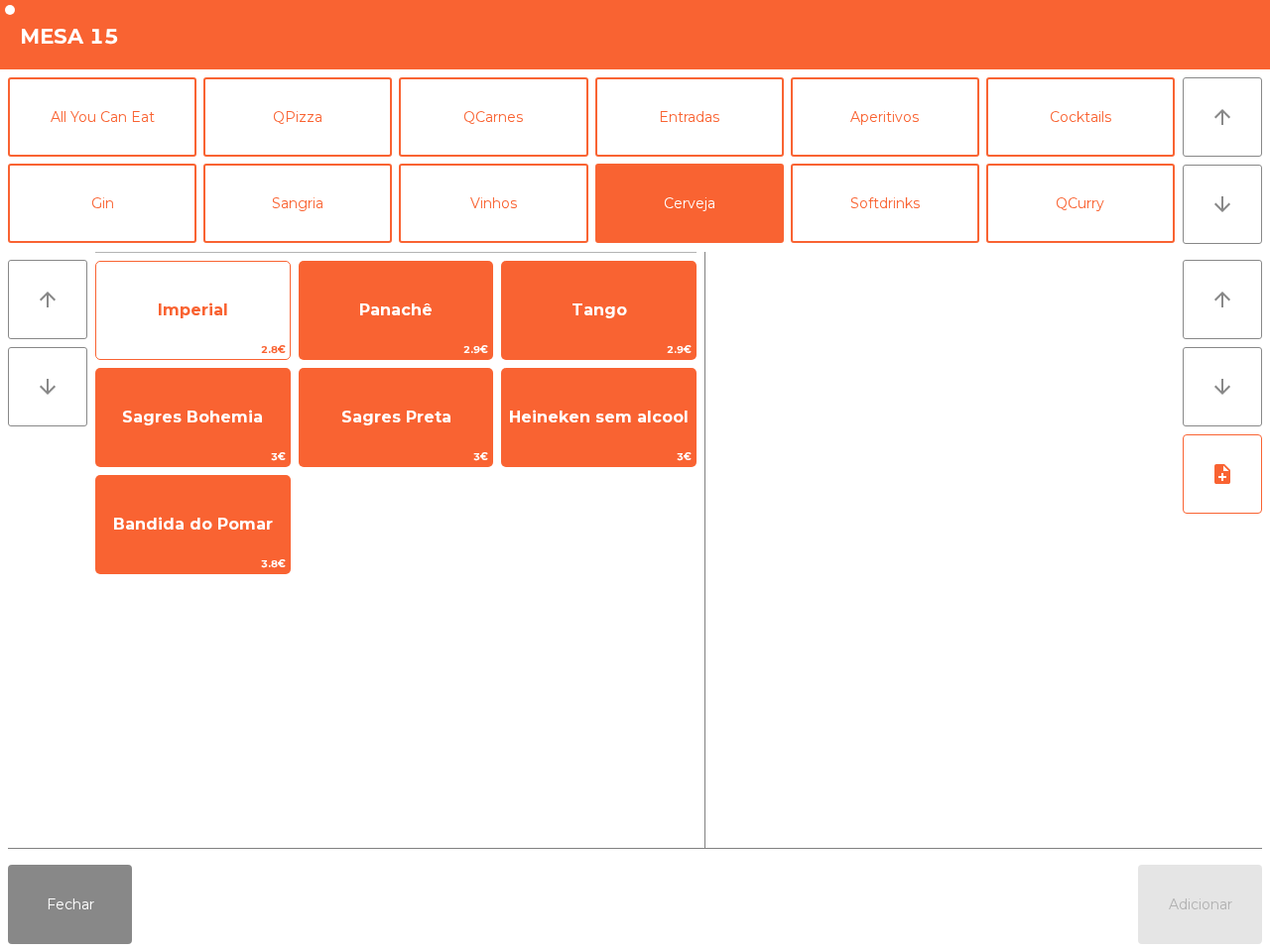 click on "Imperial" 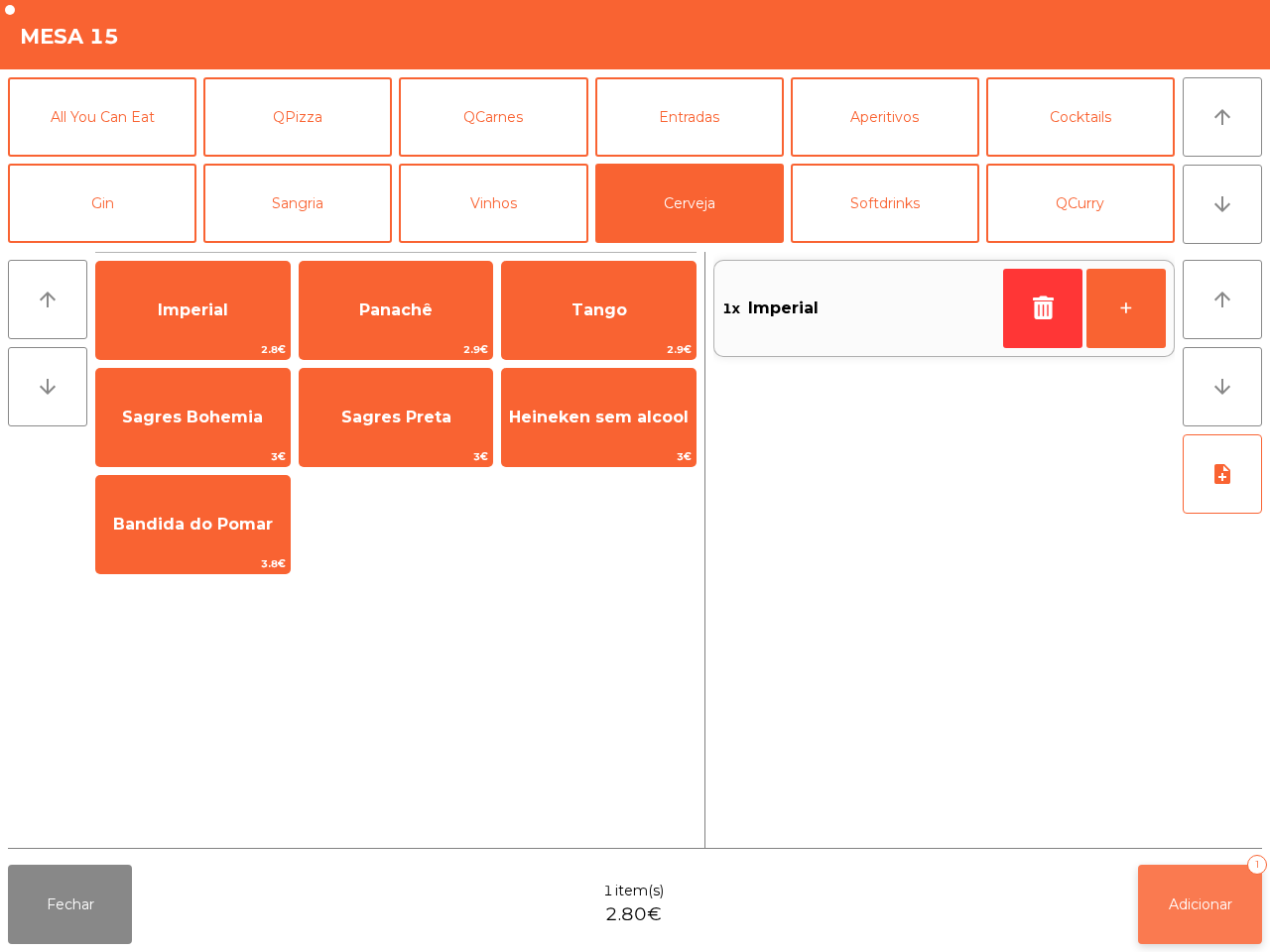 click on "Adicionar" 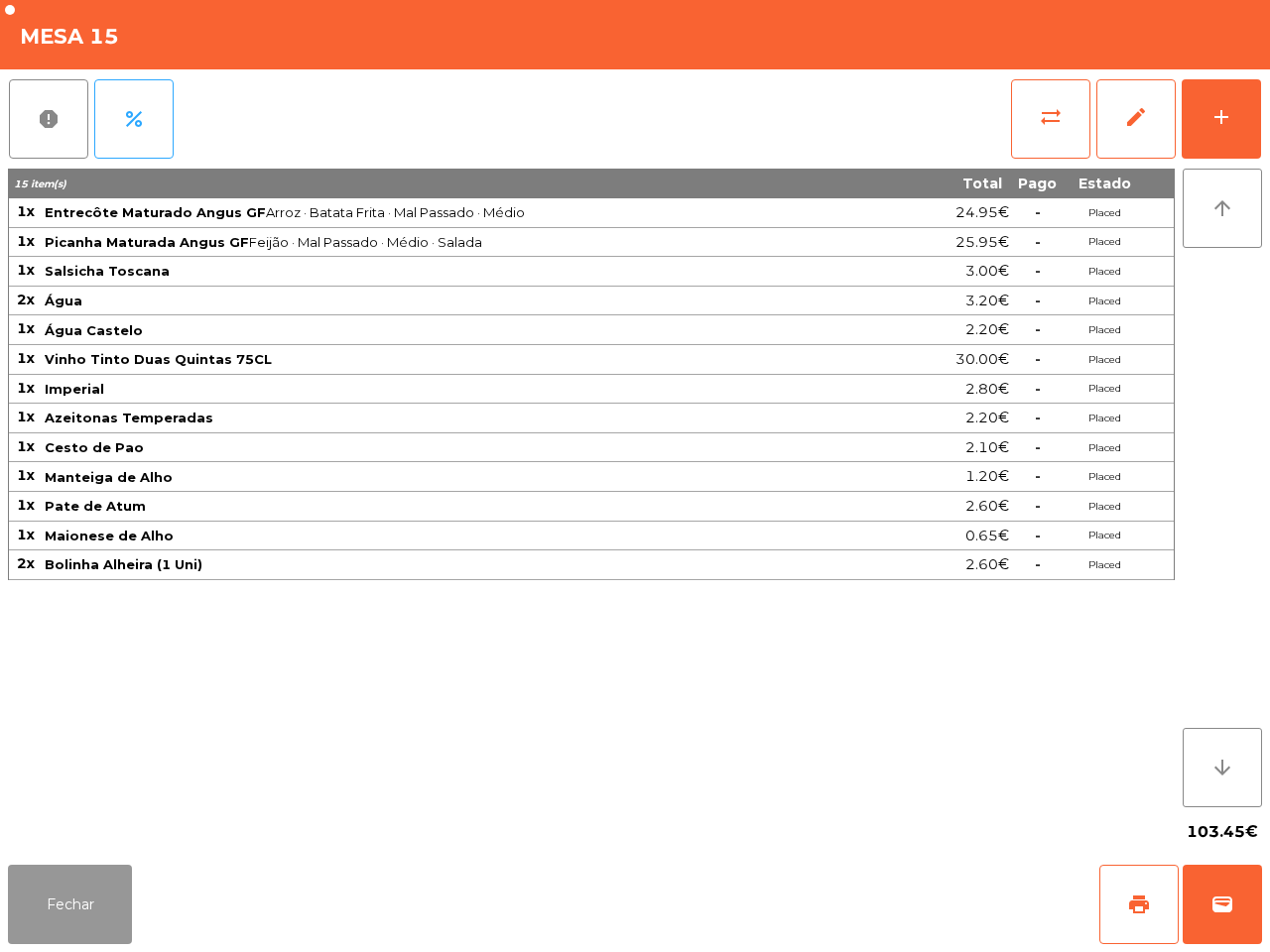 click on "Fechar" 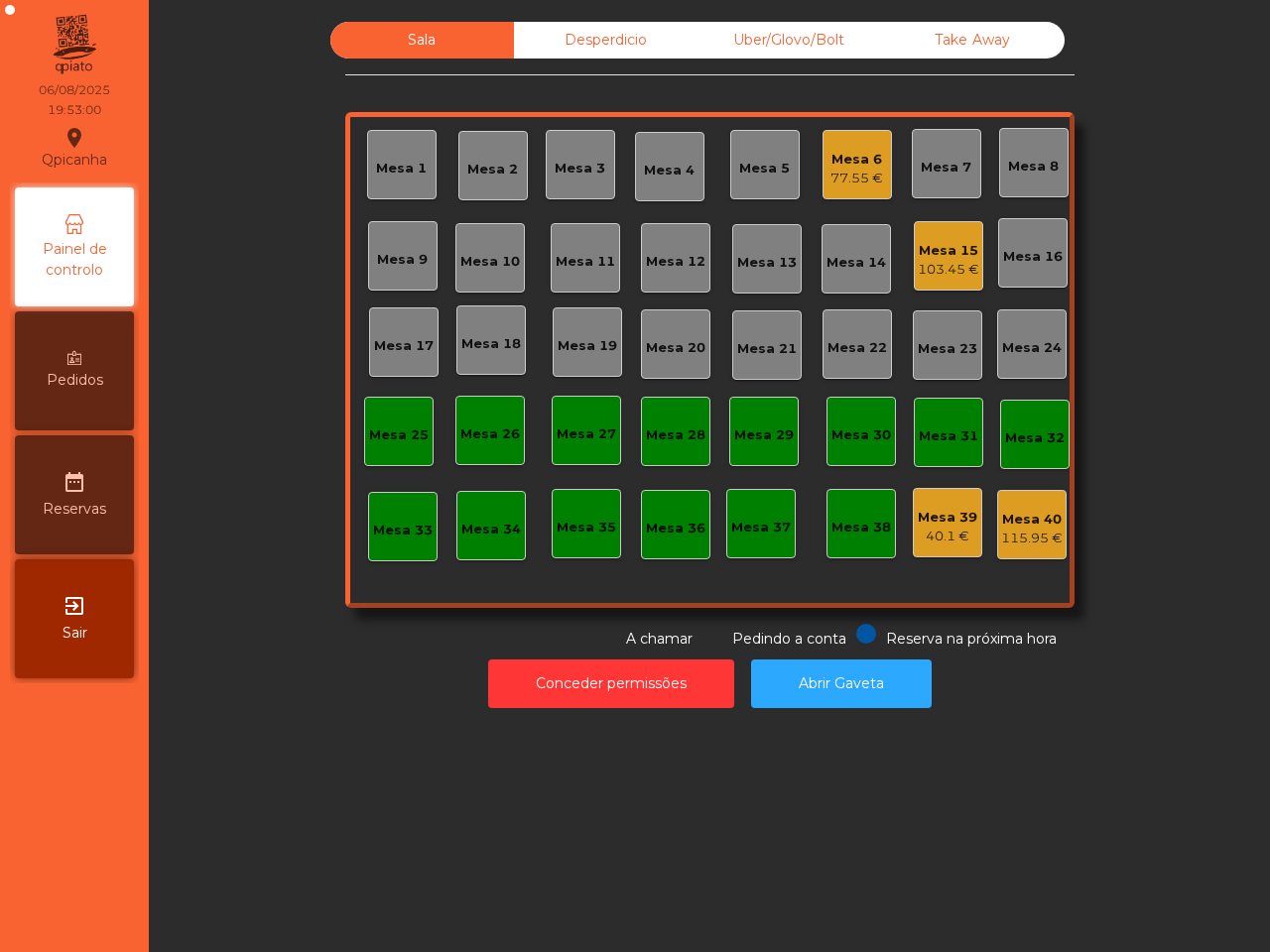 click on "103.45 €" 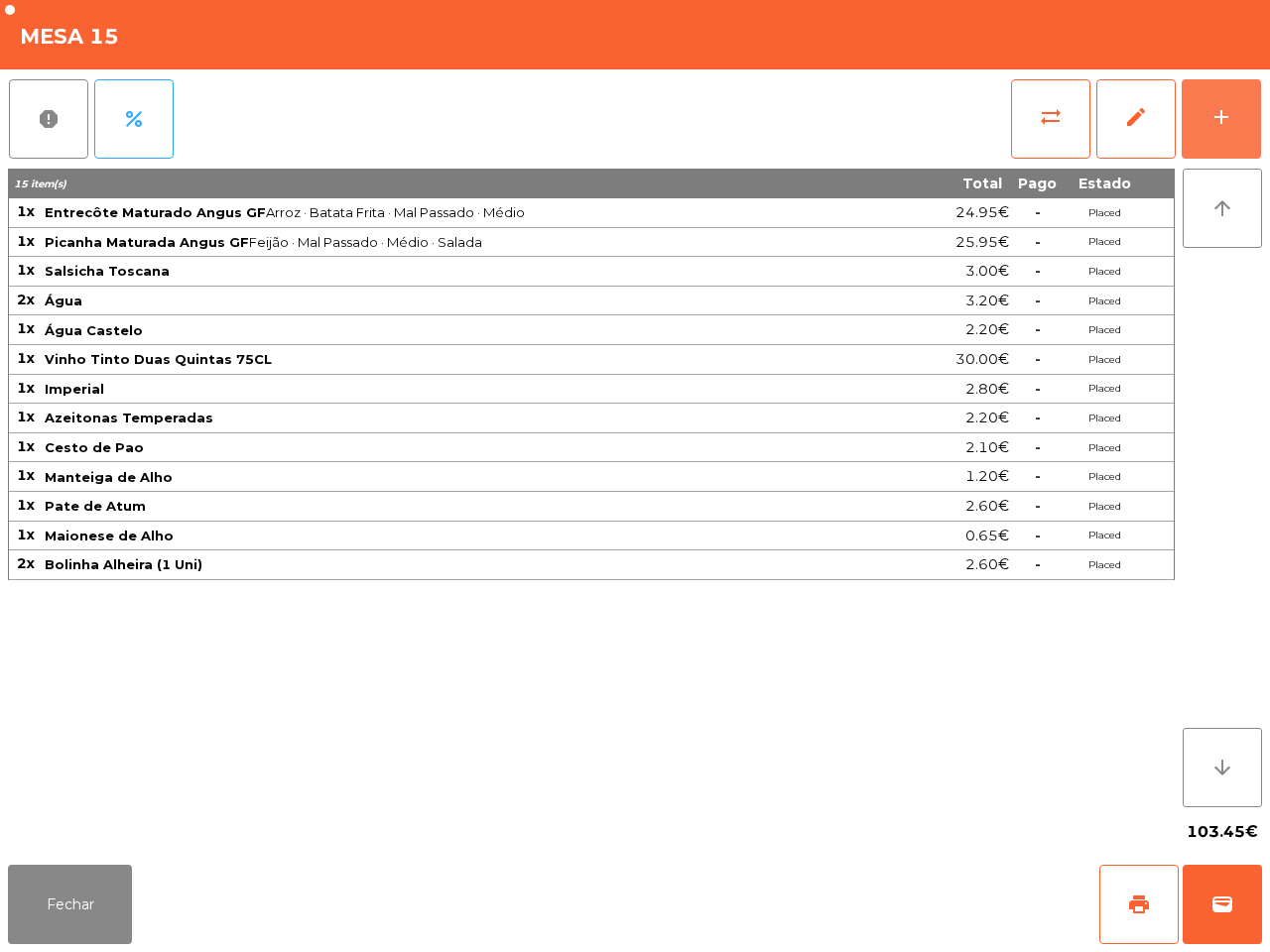 click on "add" 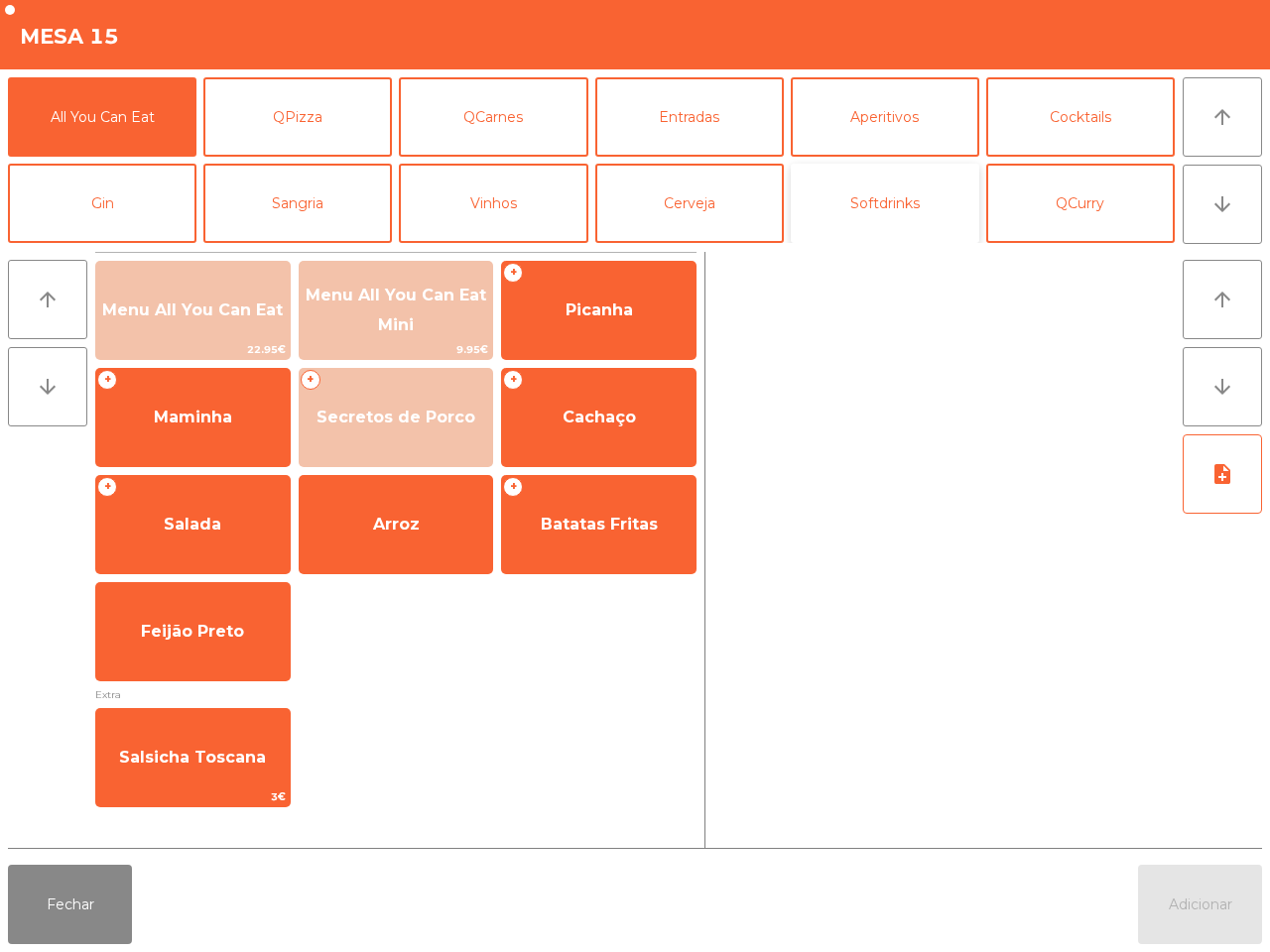 click on "Softdrinks" 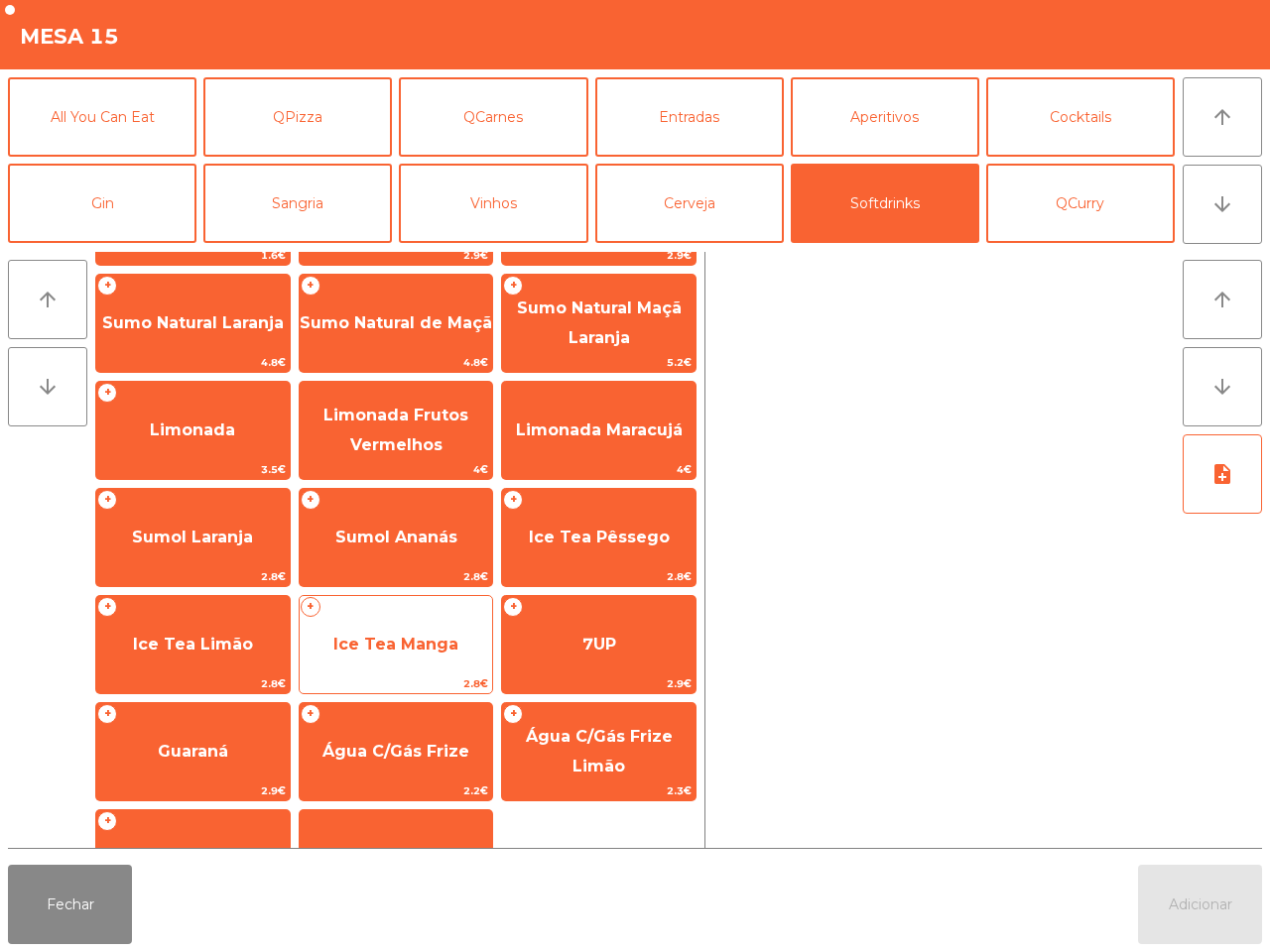 scroll, scrollTop: 162, scrollLeft: 0, axis: vertical 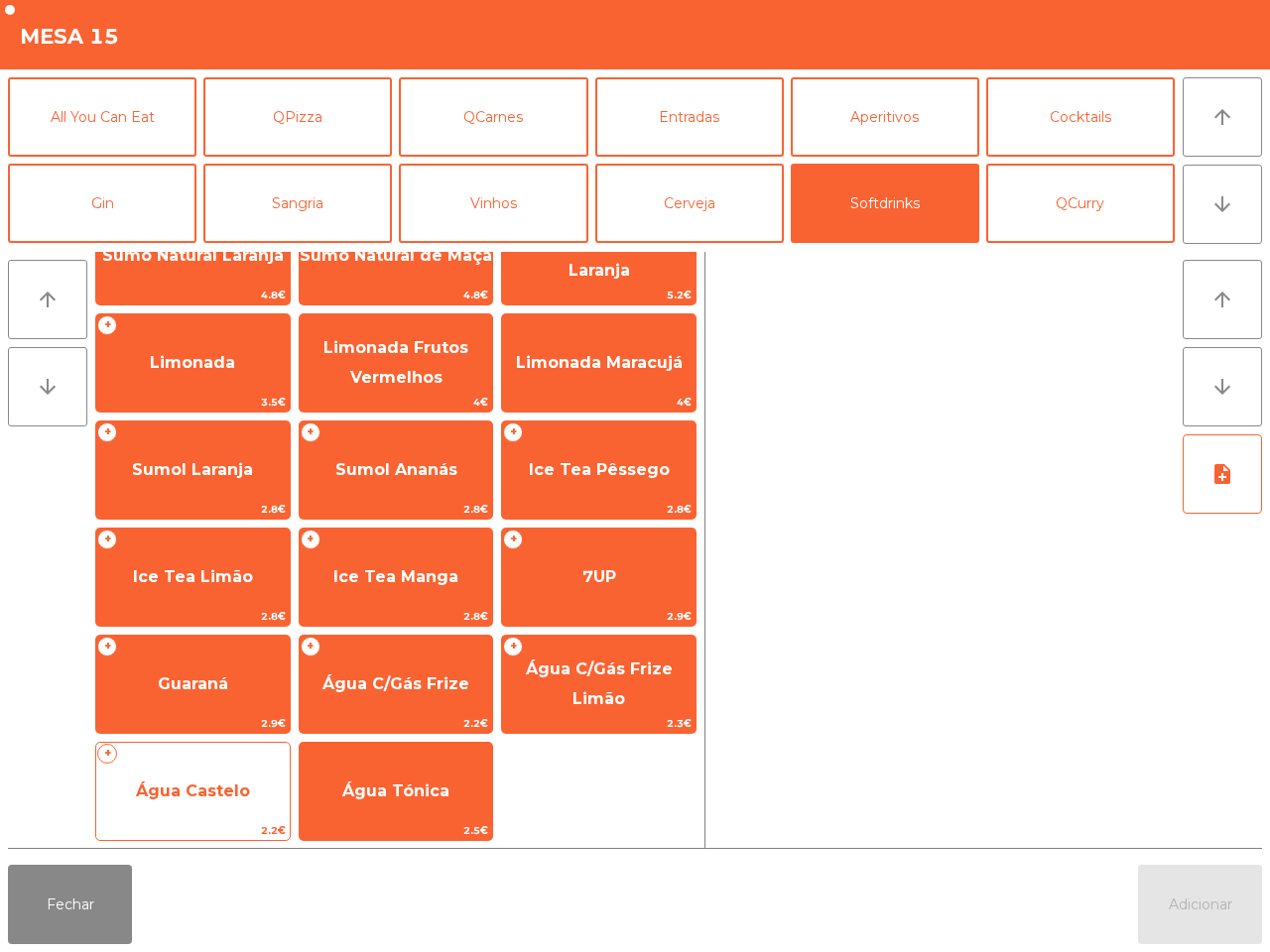 click on "Água Castelo" 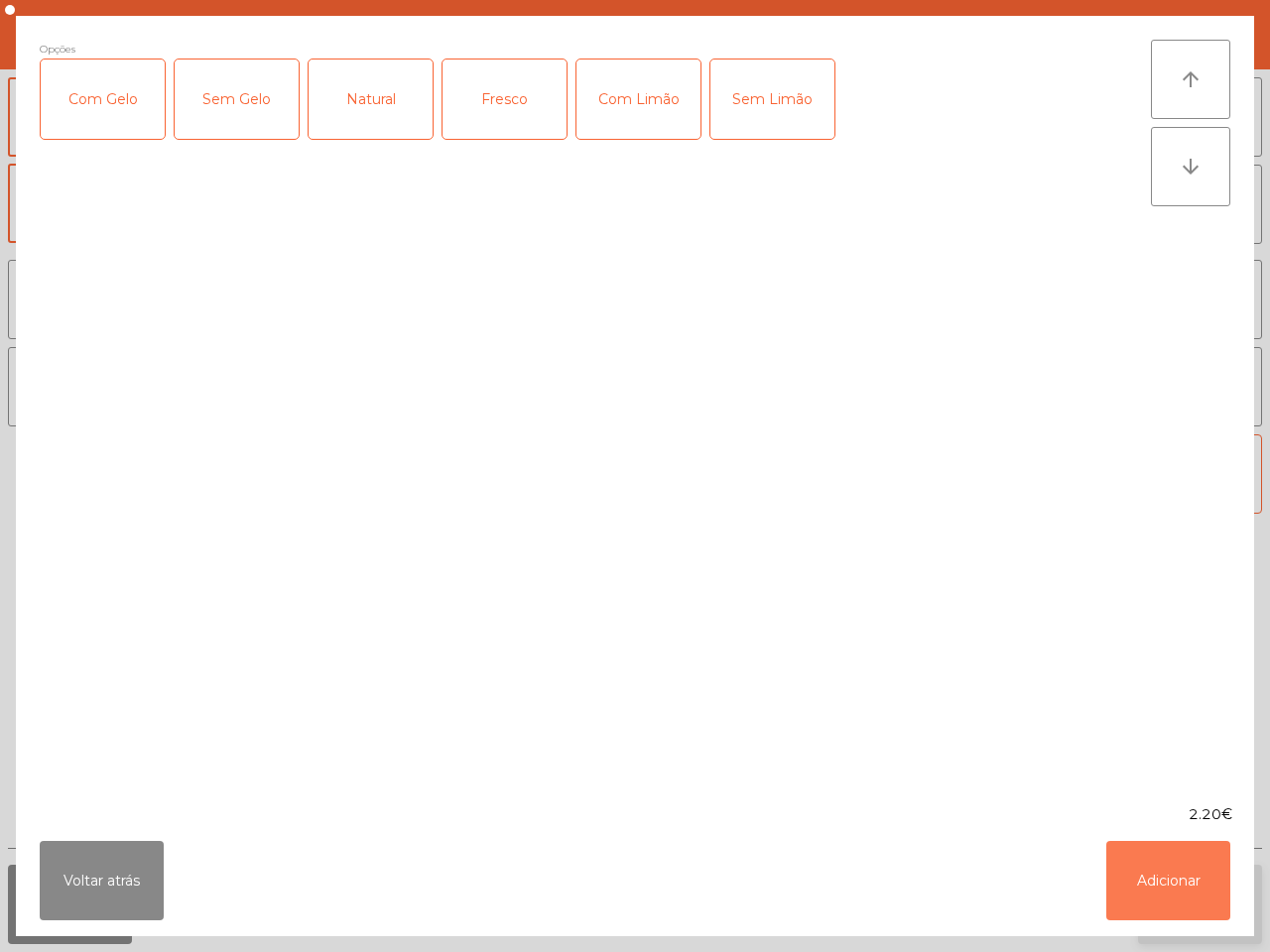 click on "Adicionar" 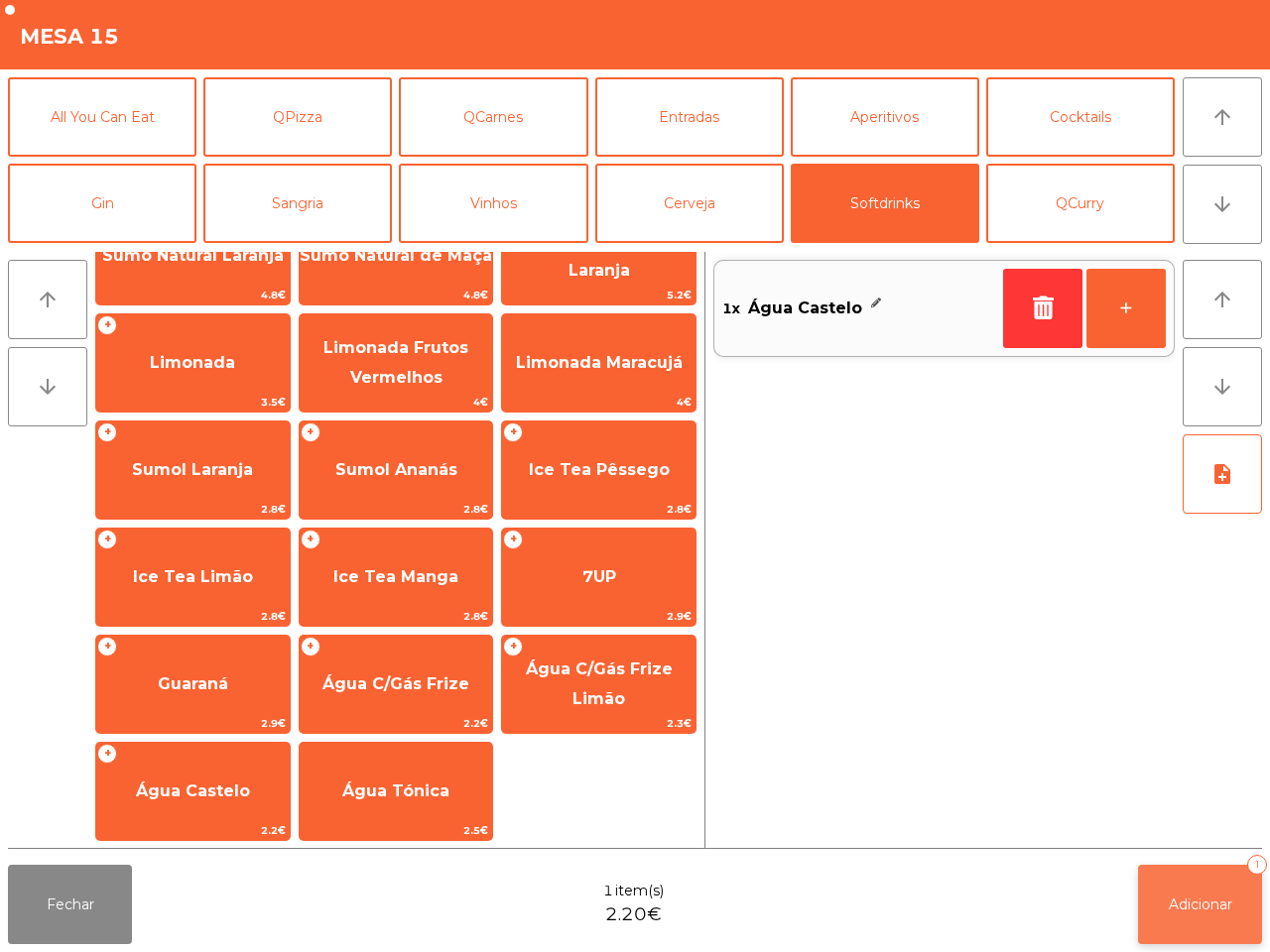 click on "Adicionar   1" 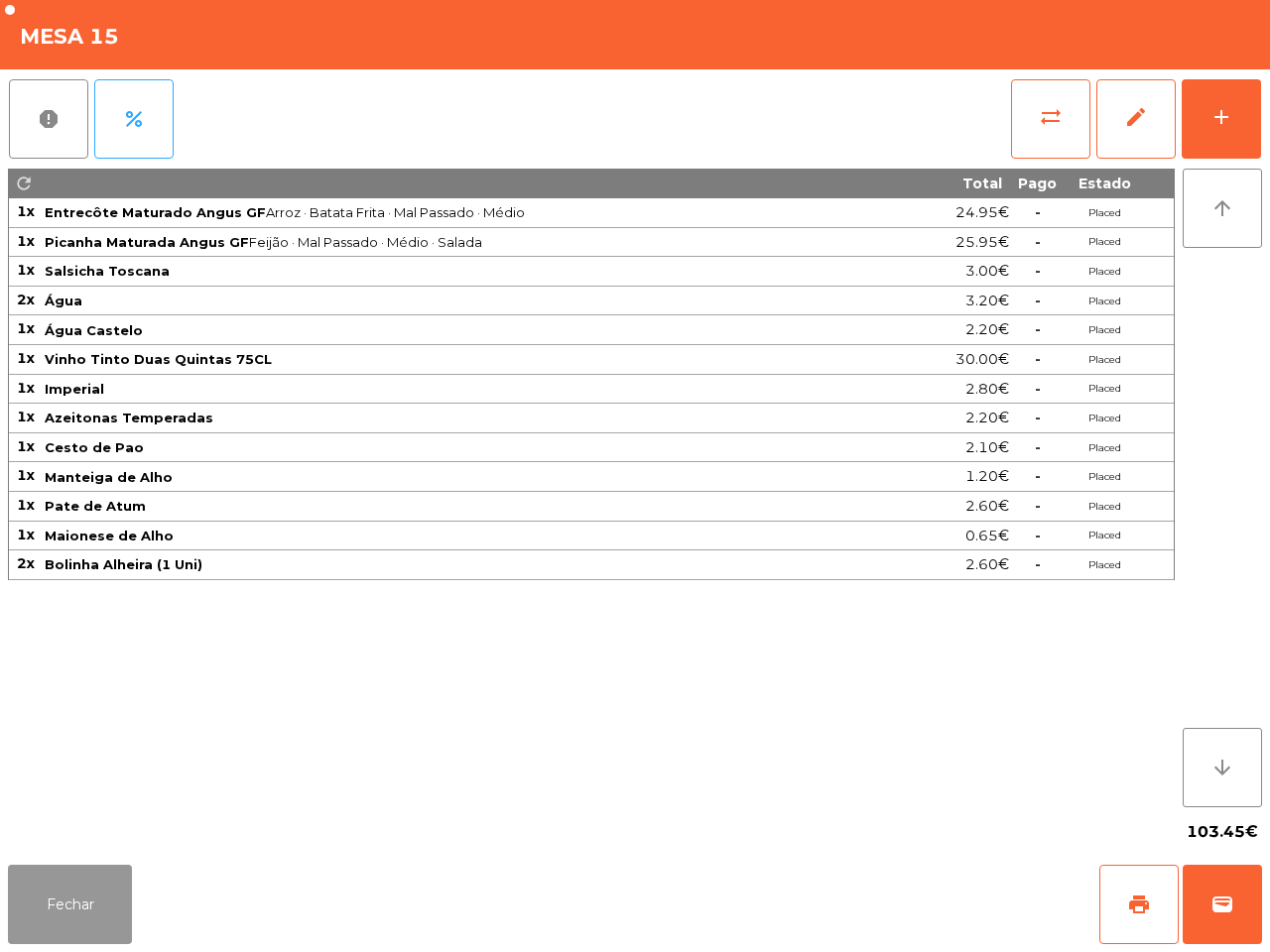 click on "Fechar" 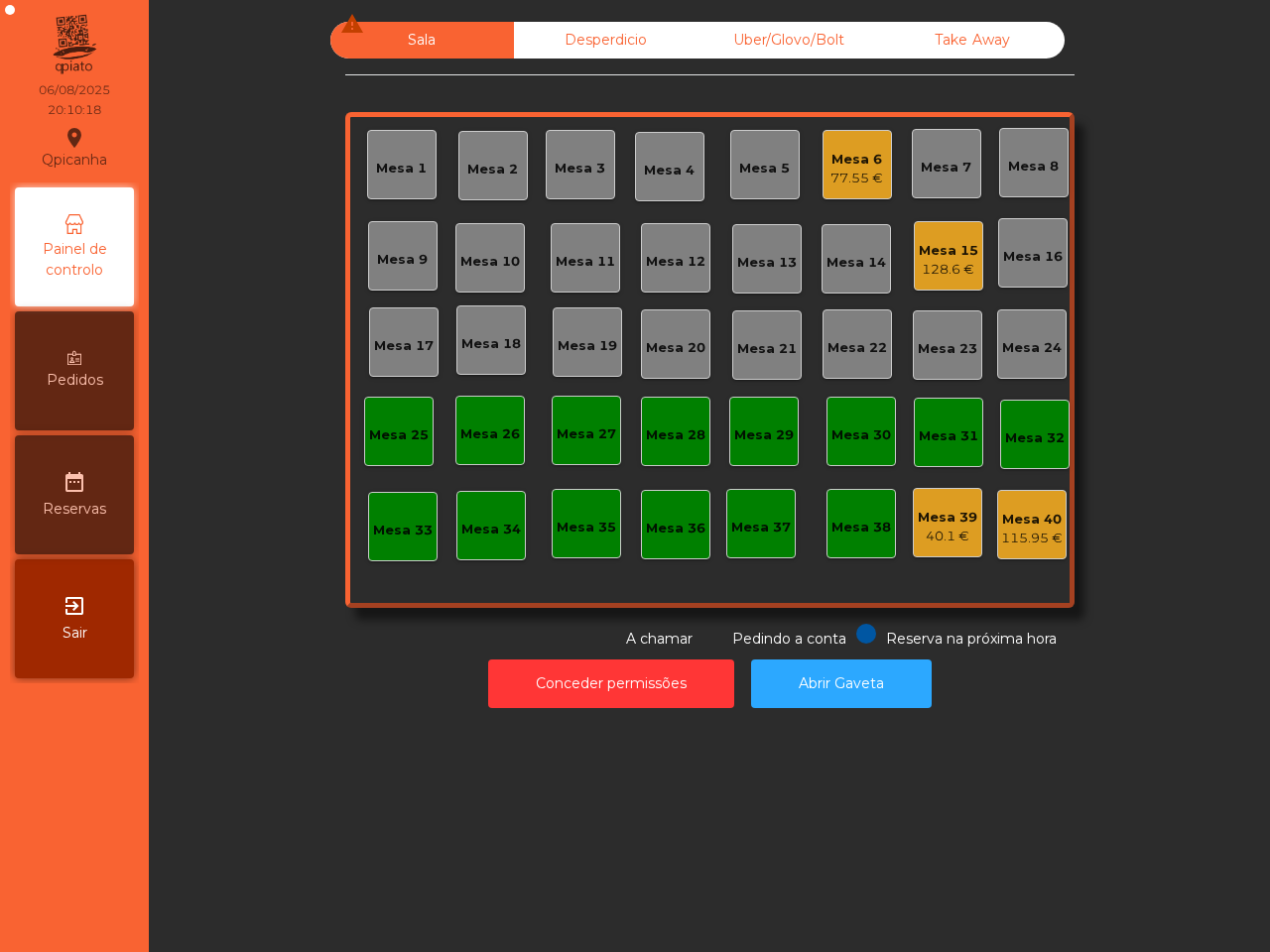 click on "Mesa 6" 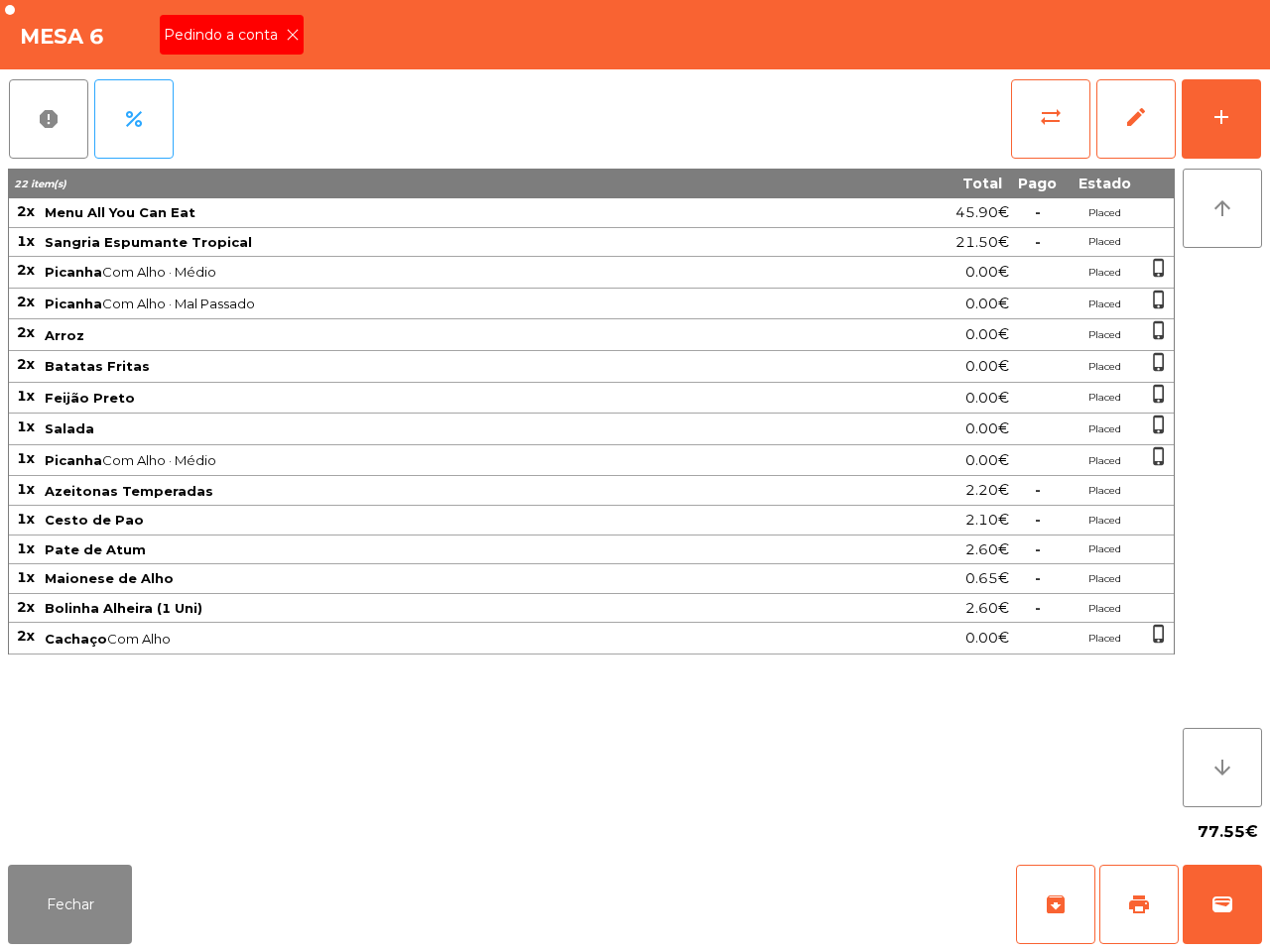 click 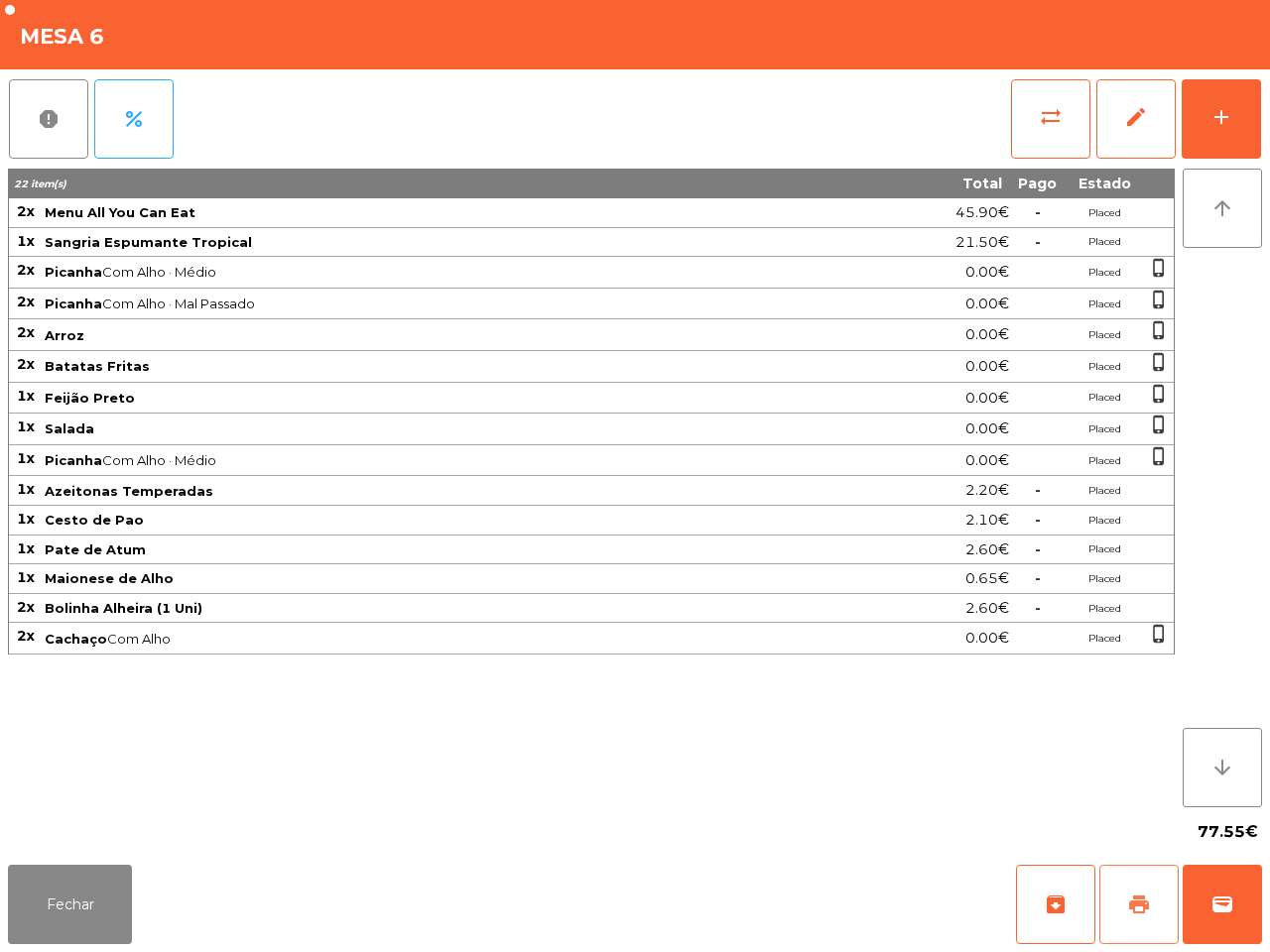 click on "print" 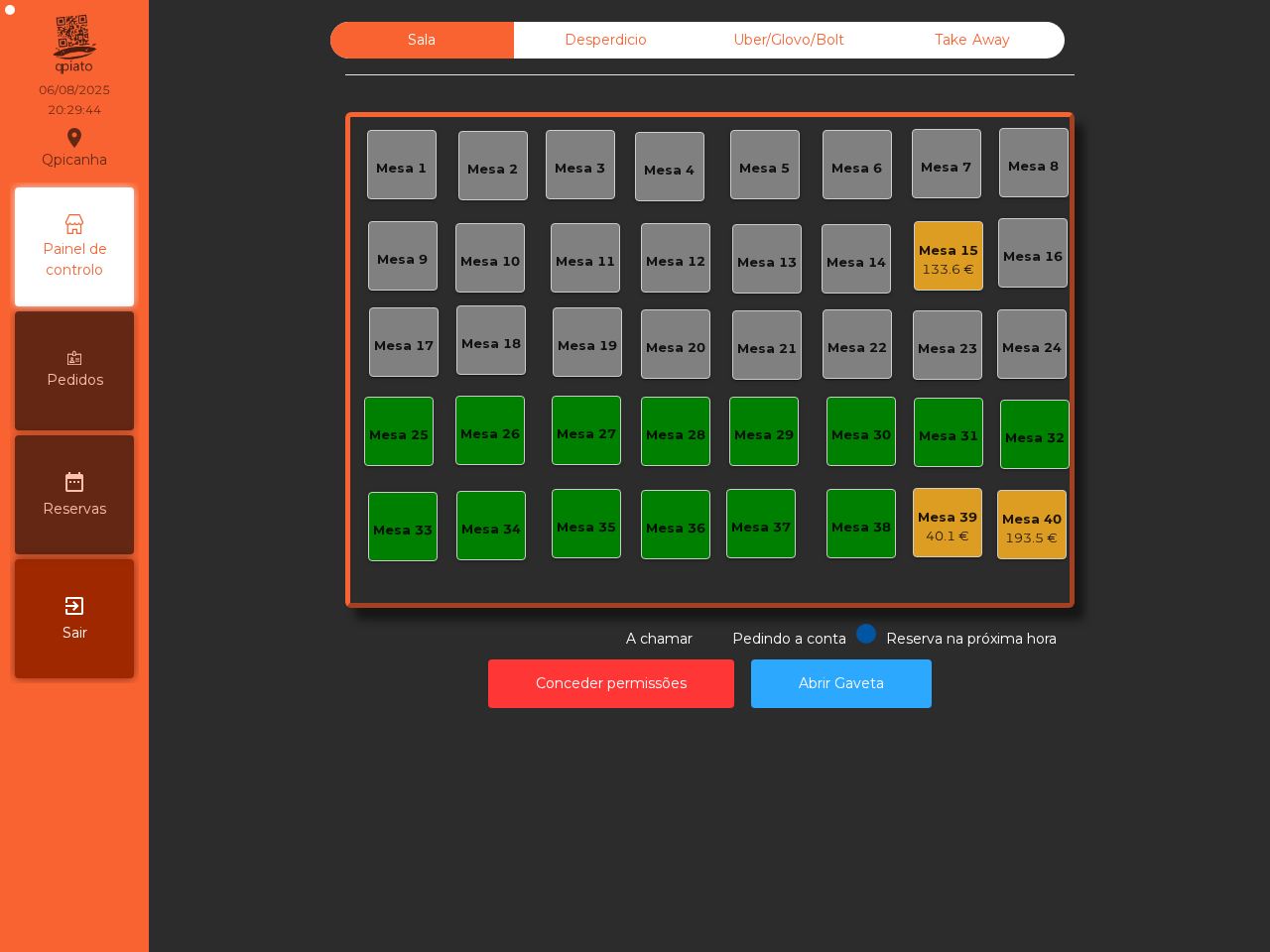 drag, startPoint x: 91, startPoint y: 950, endPoint x: 0, endPoint y: 923, distance: 94.92102 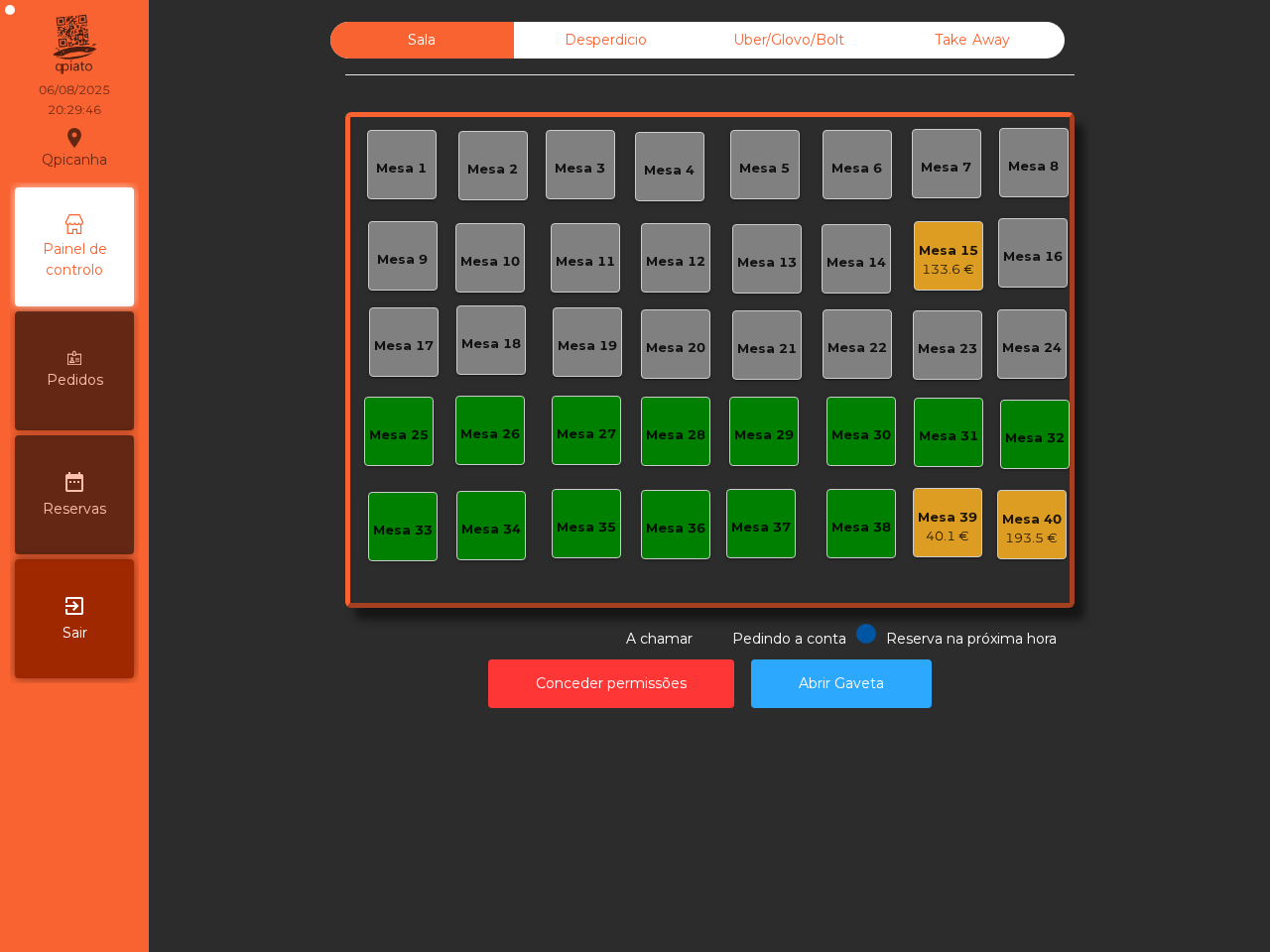 click on "Mesa 15" 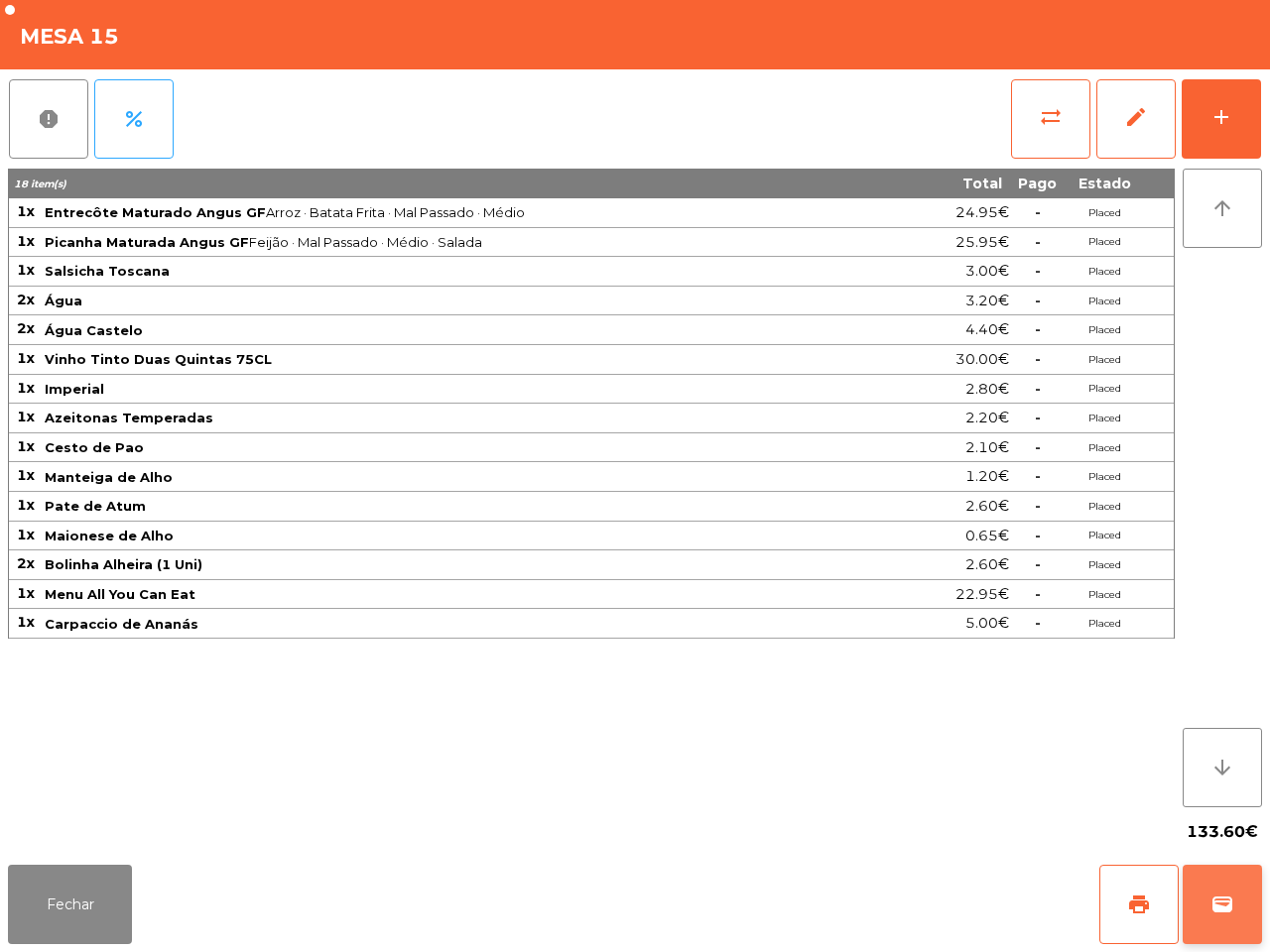 click on "wallet" 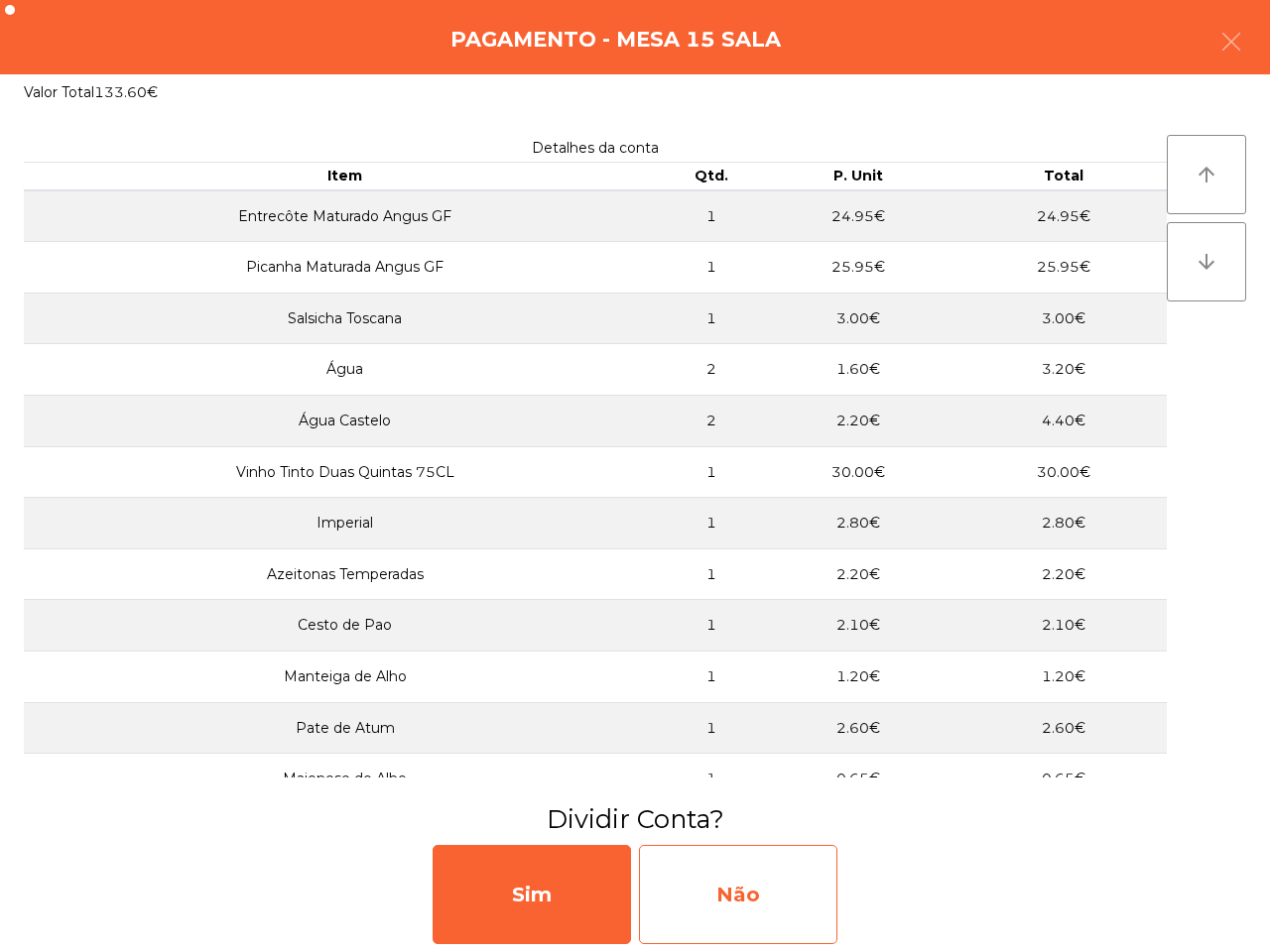 click on "Não" 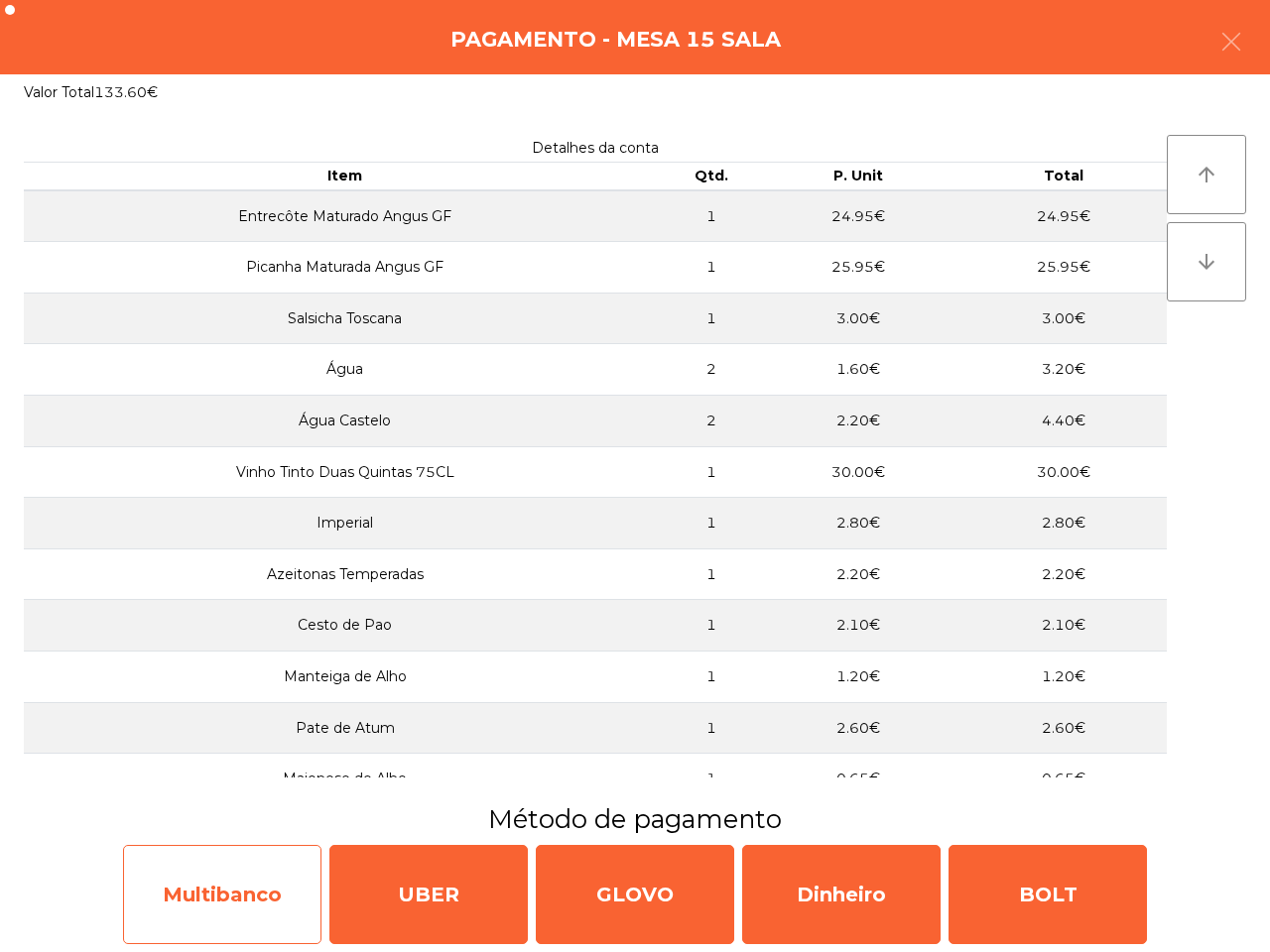 click on "Multibanco" 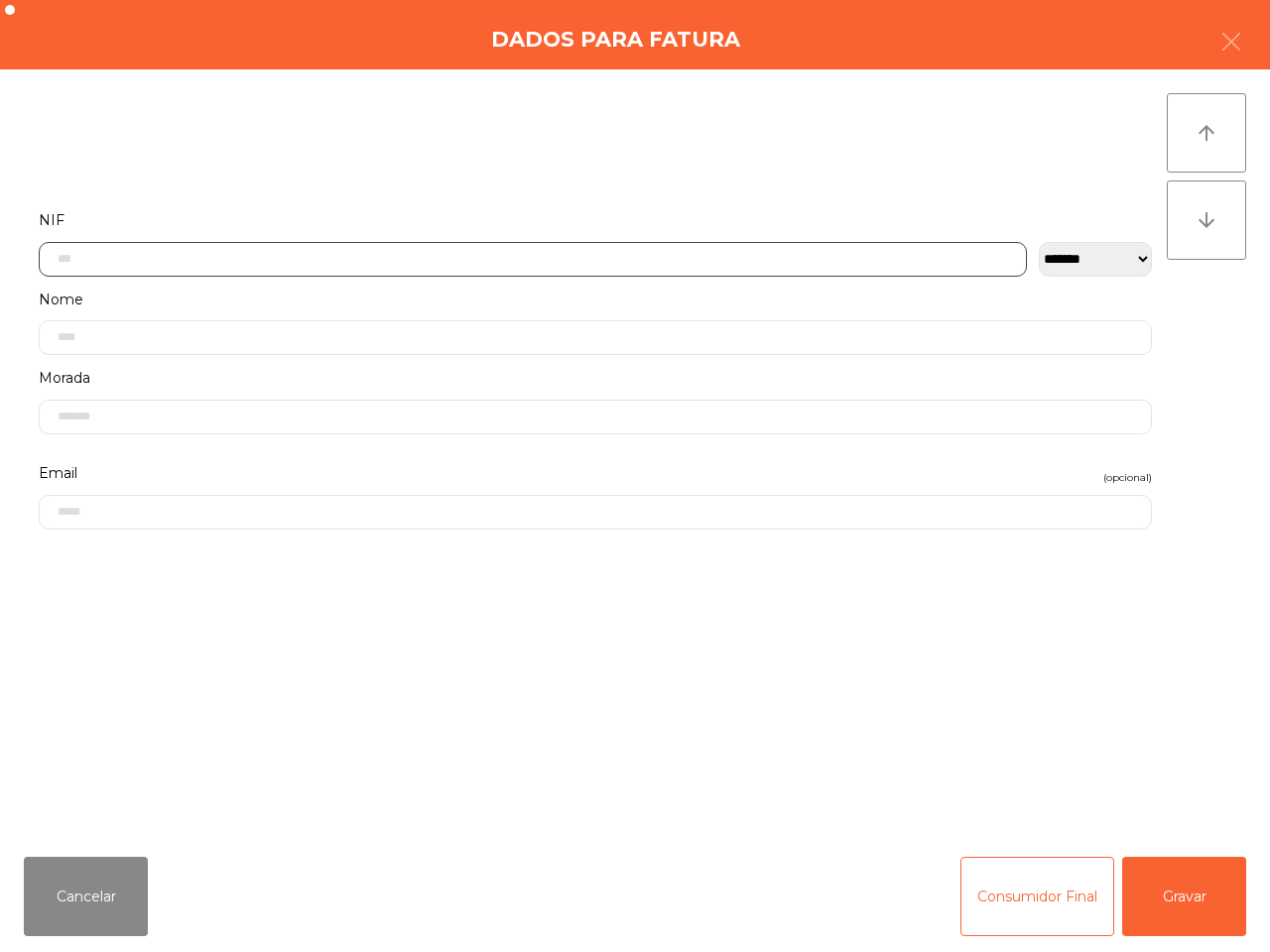 click 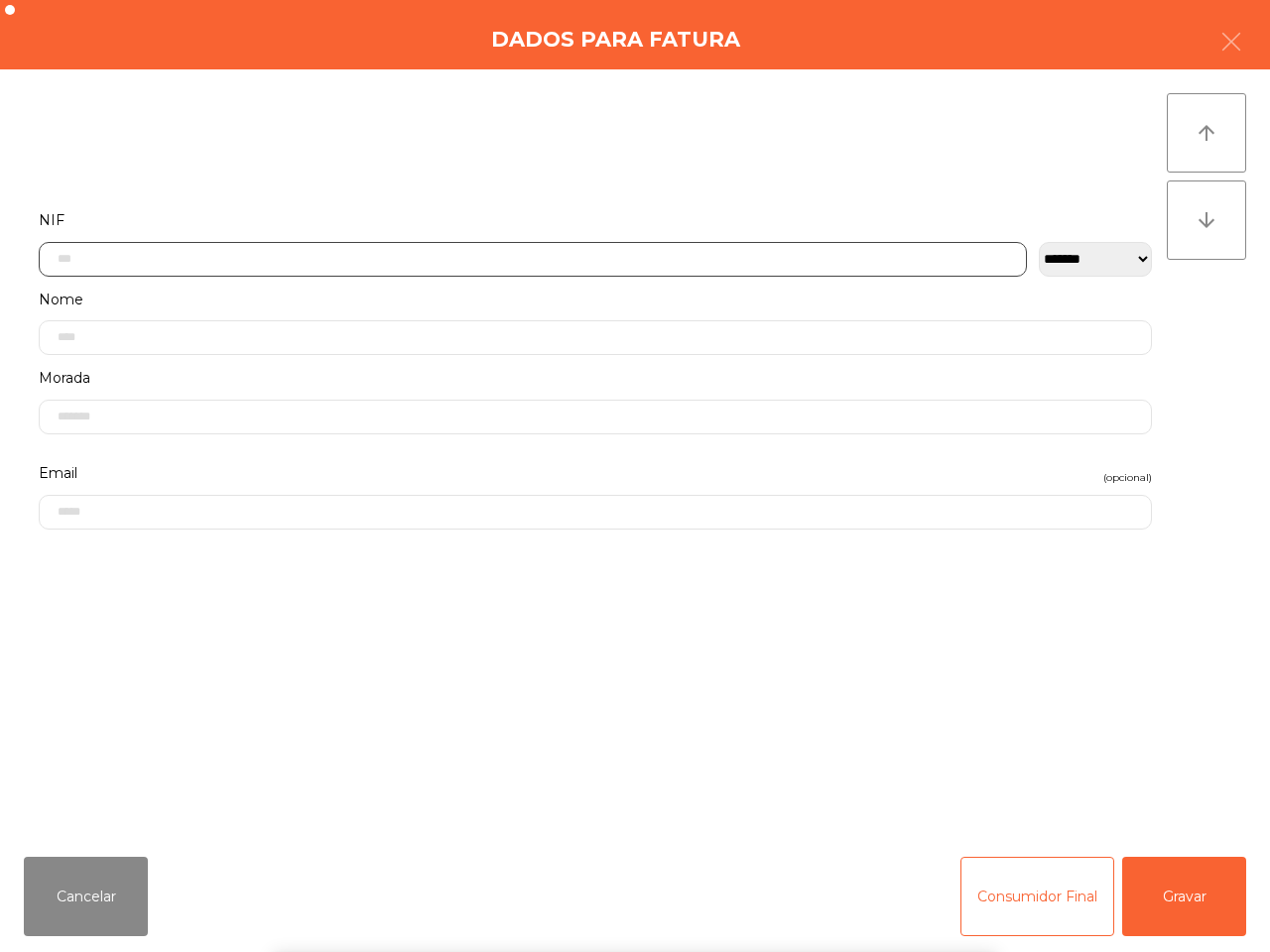 click 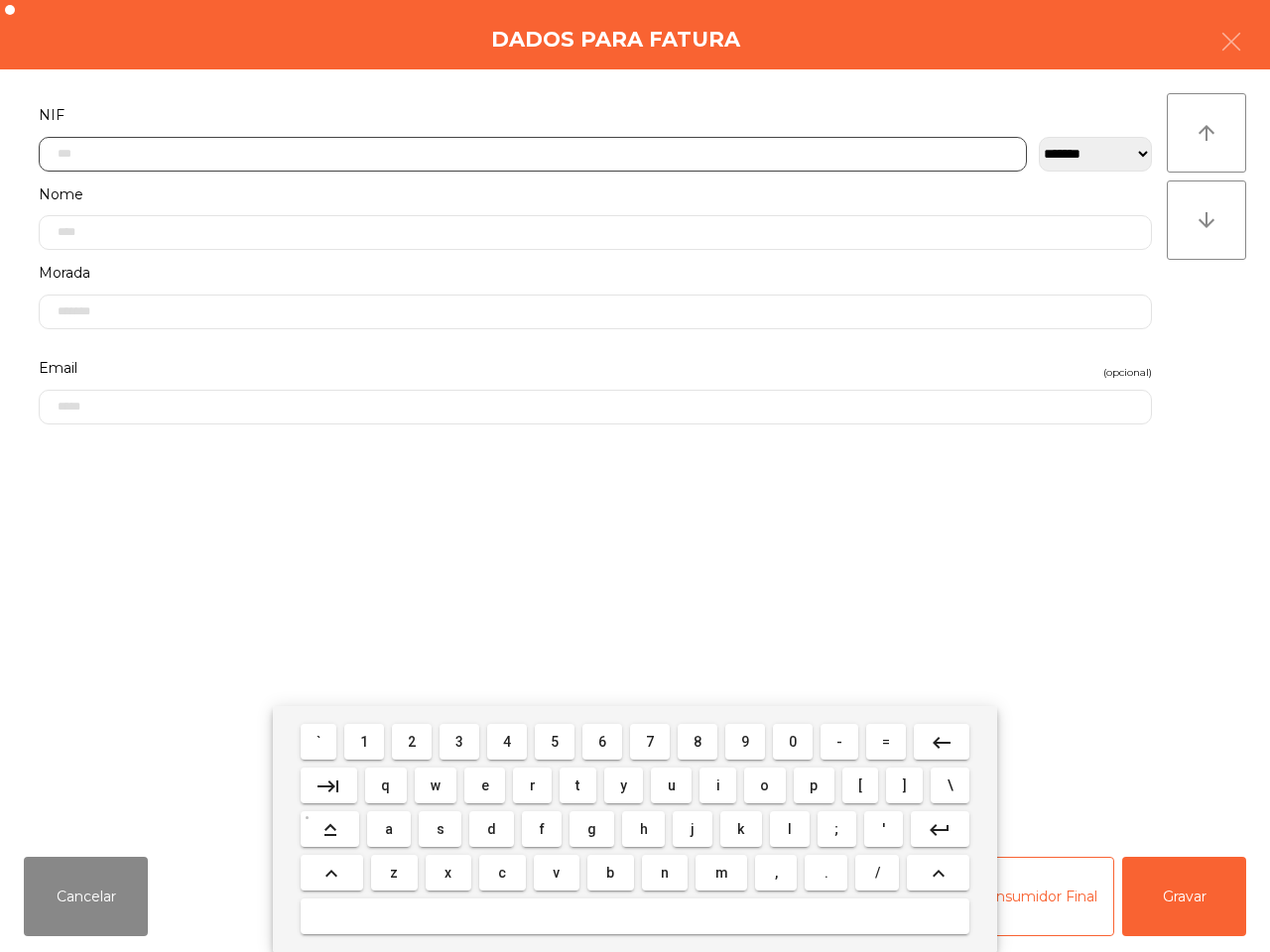 scroll, scrollTop: 111, scrollLeft: 0, axis: vertical 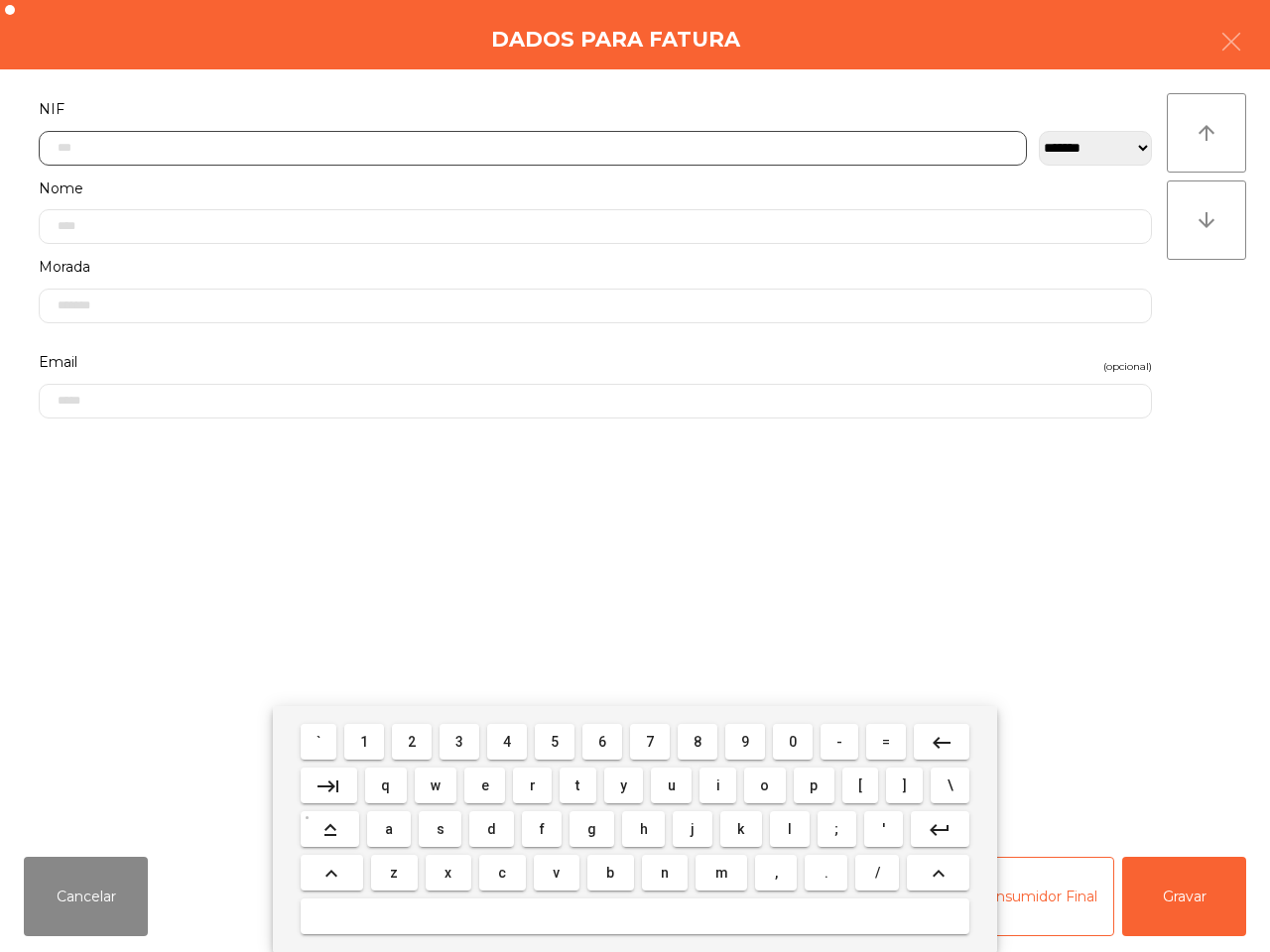 click on "5" at bounding box center (555, 742) 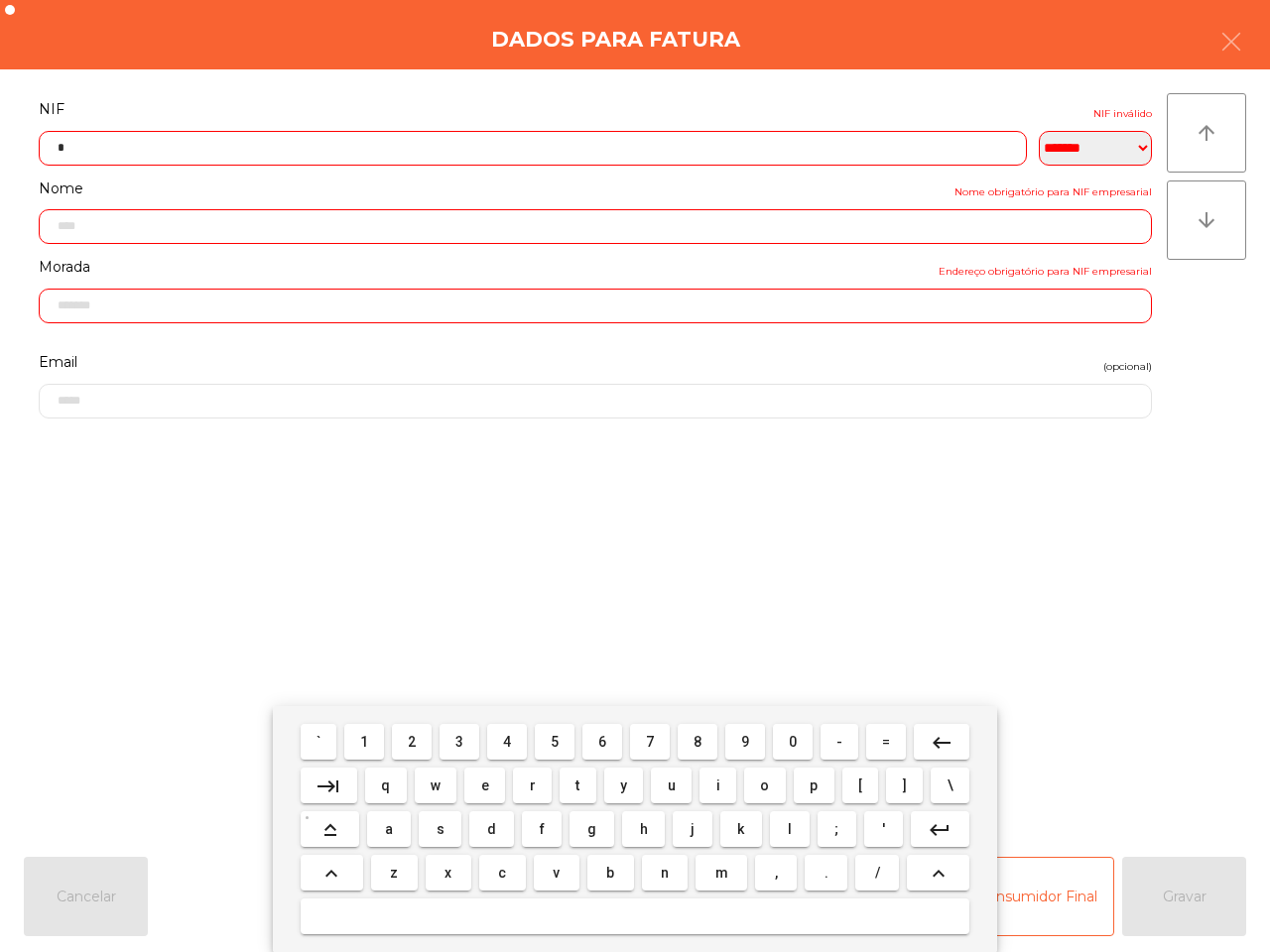 drag, startPoint x: 367, startPoint y: 737, endPoint x: 382, endPoint y: 737, distance: 15 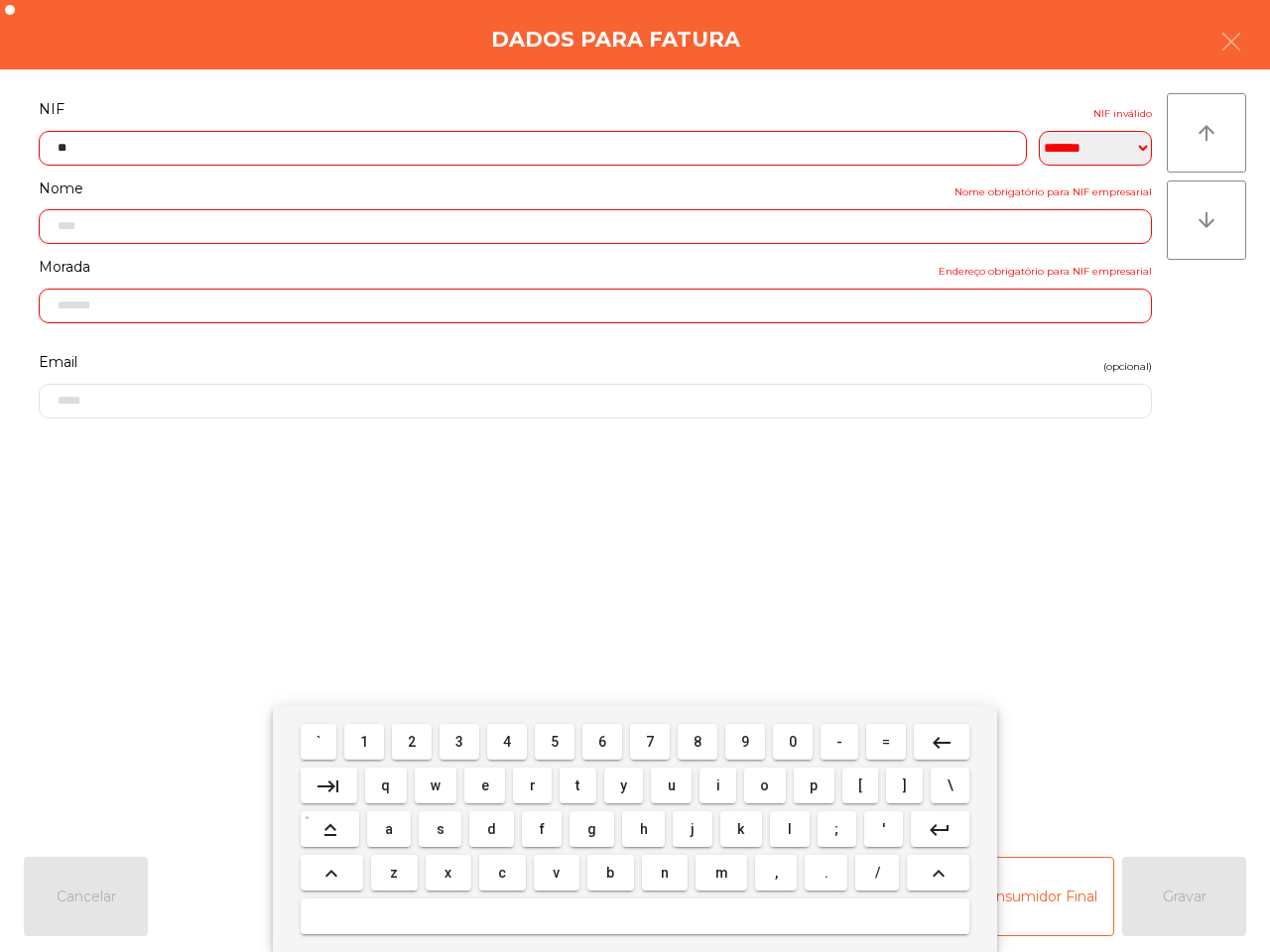 click on "0" at bounding box center [793, 742] 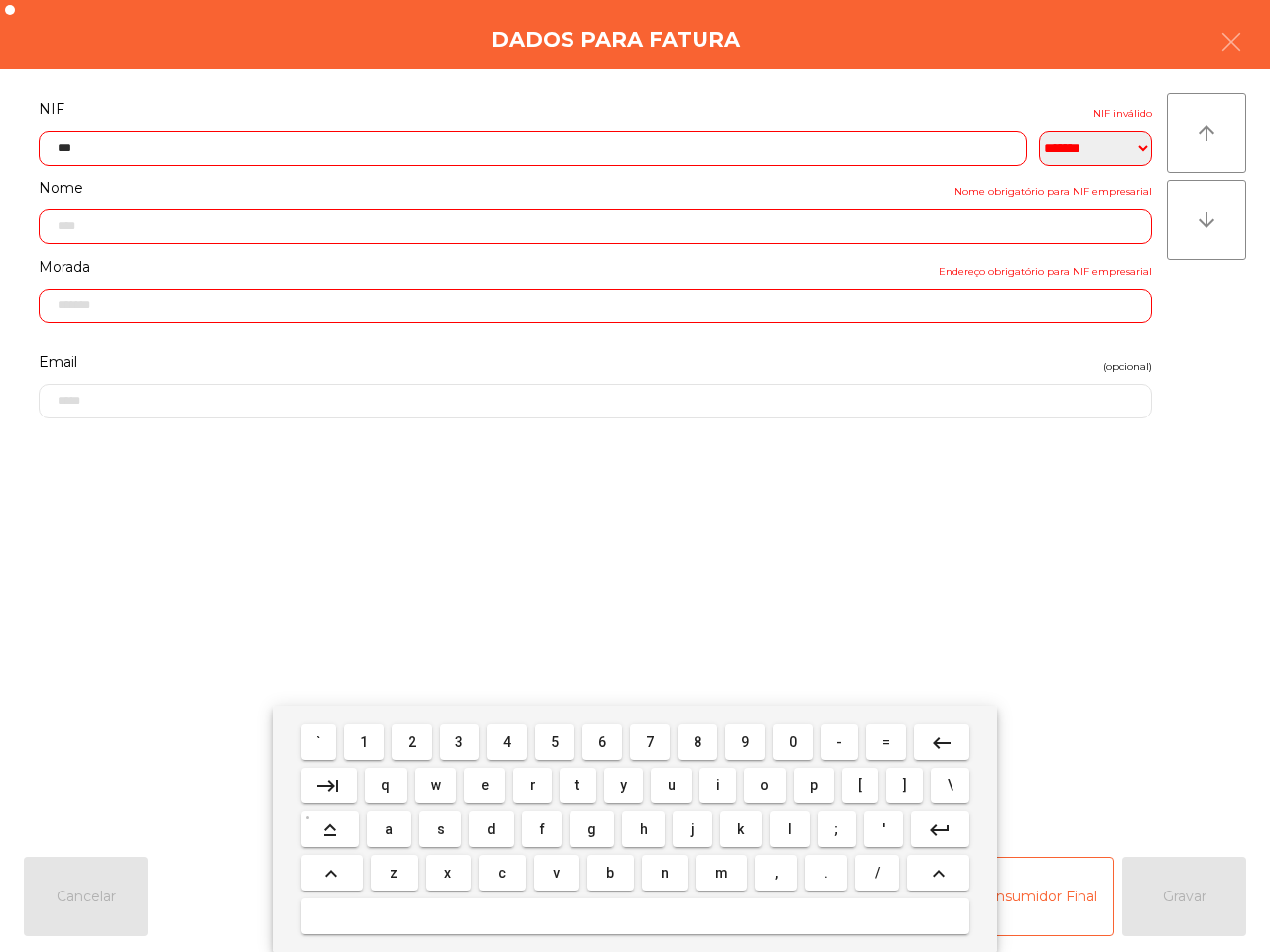 click on "9" at bounding box center [745, 742] 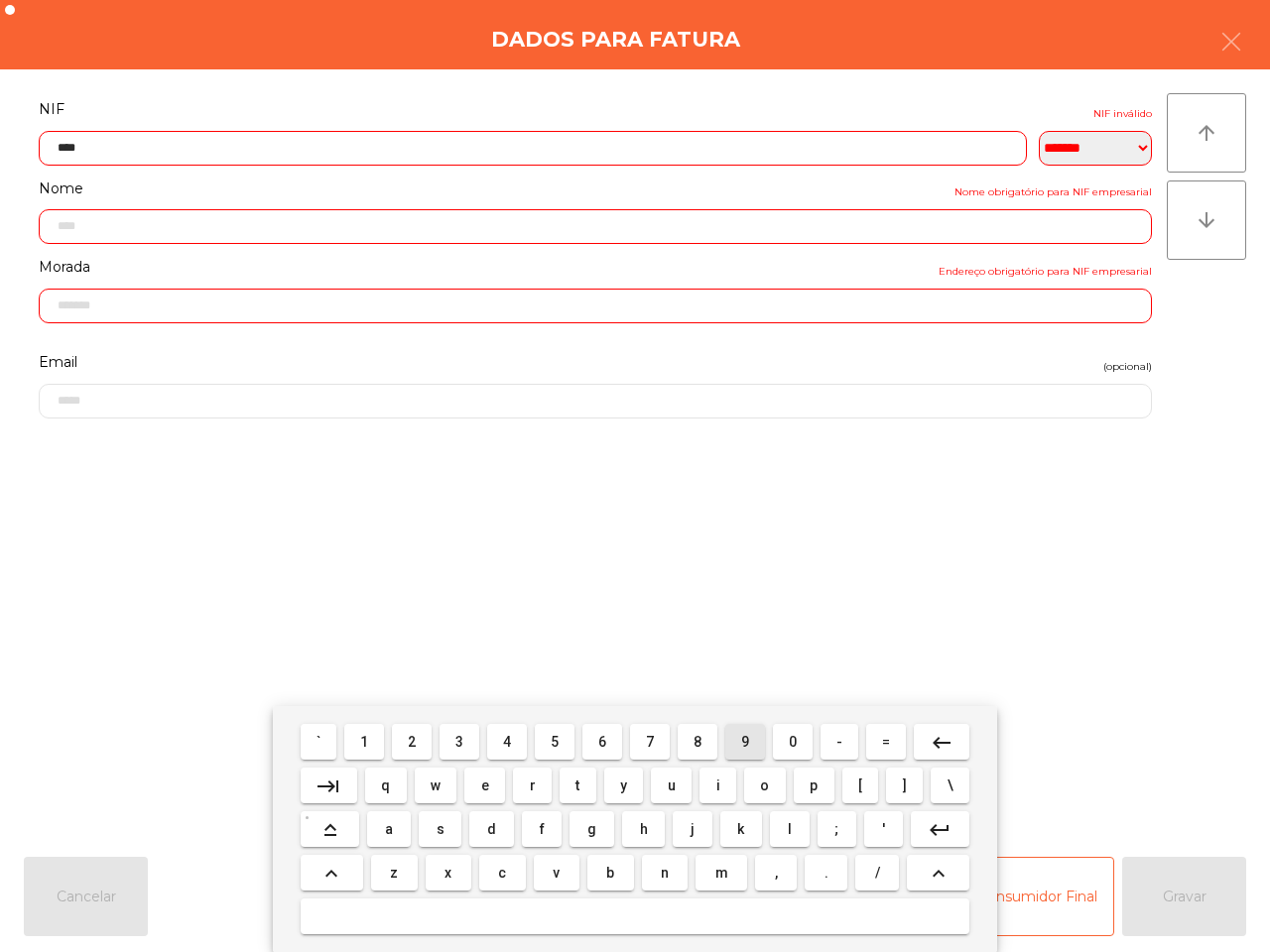 click on "1" at bounding box center [364, 742] 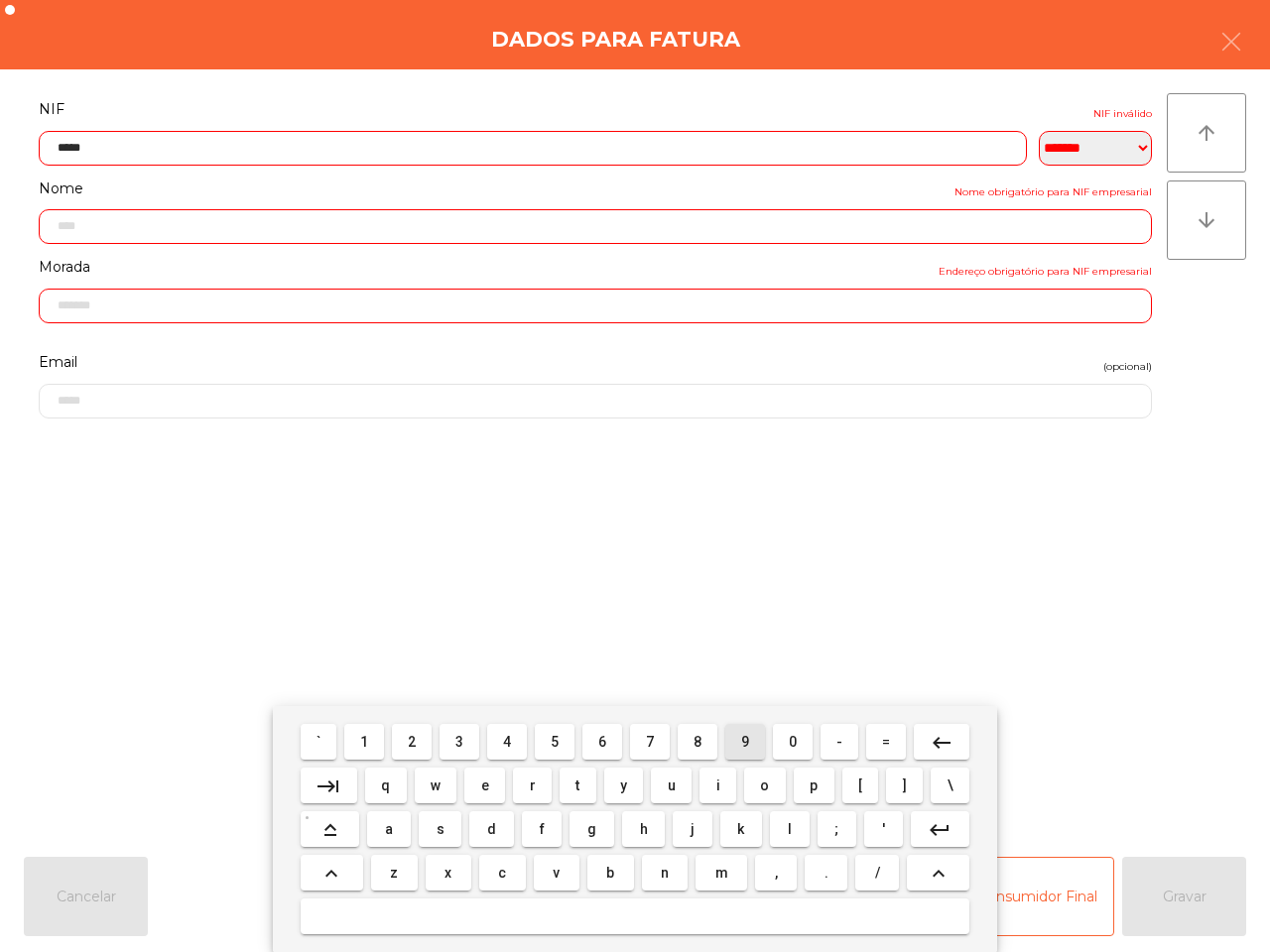 click on "9" at bounding box center [745, 742] 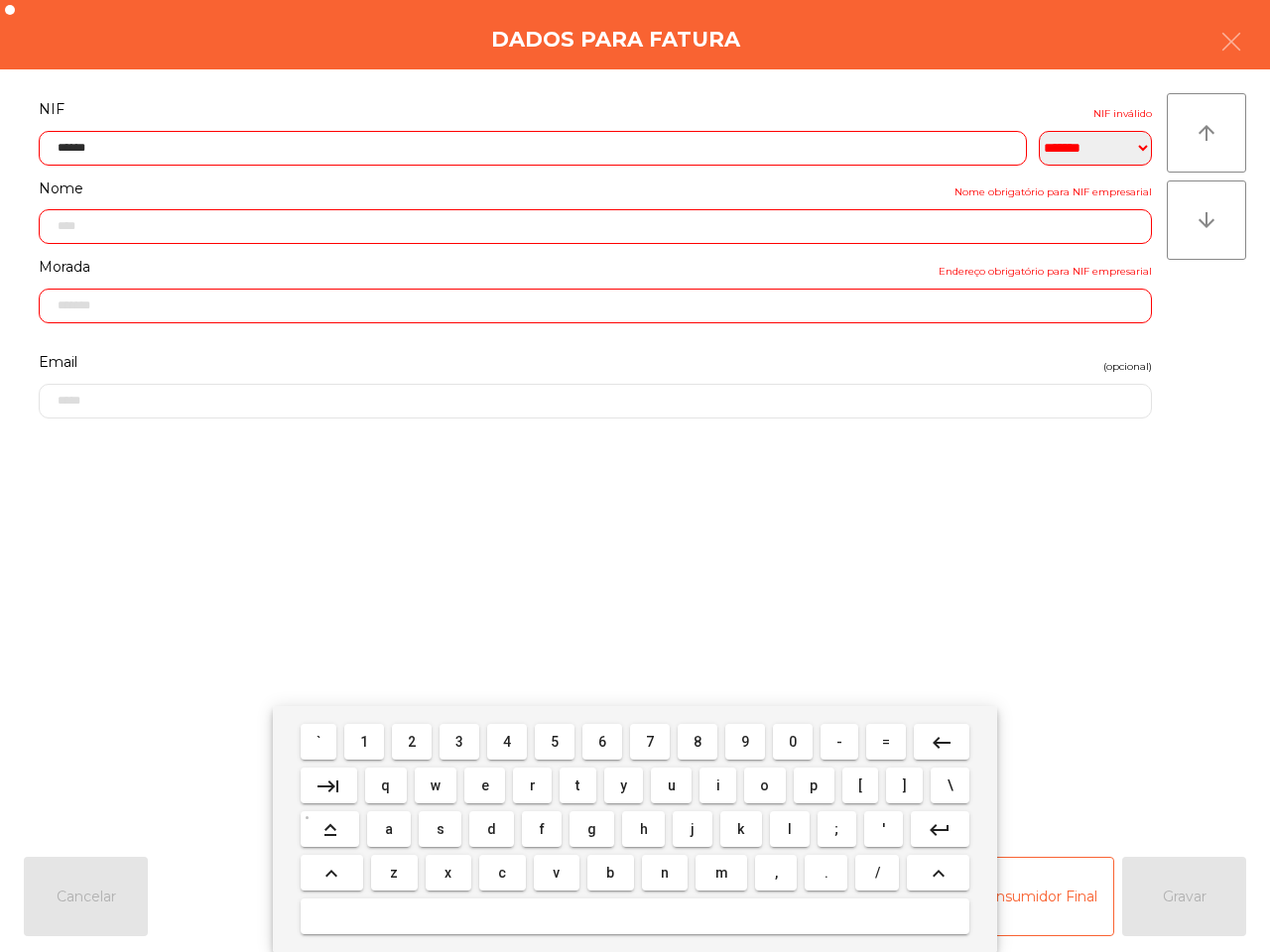 click on "6" at bounding box center [602, 742] 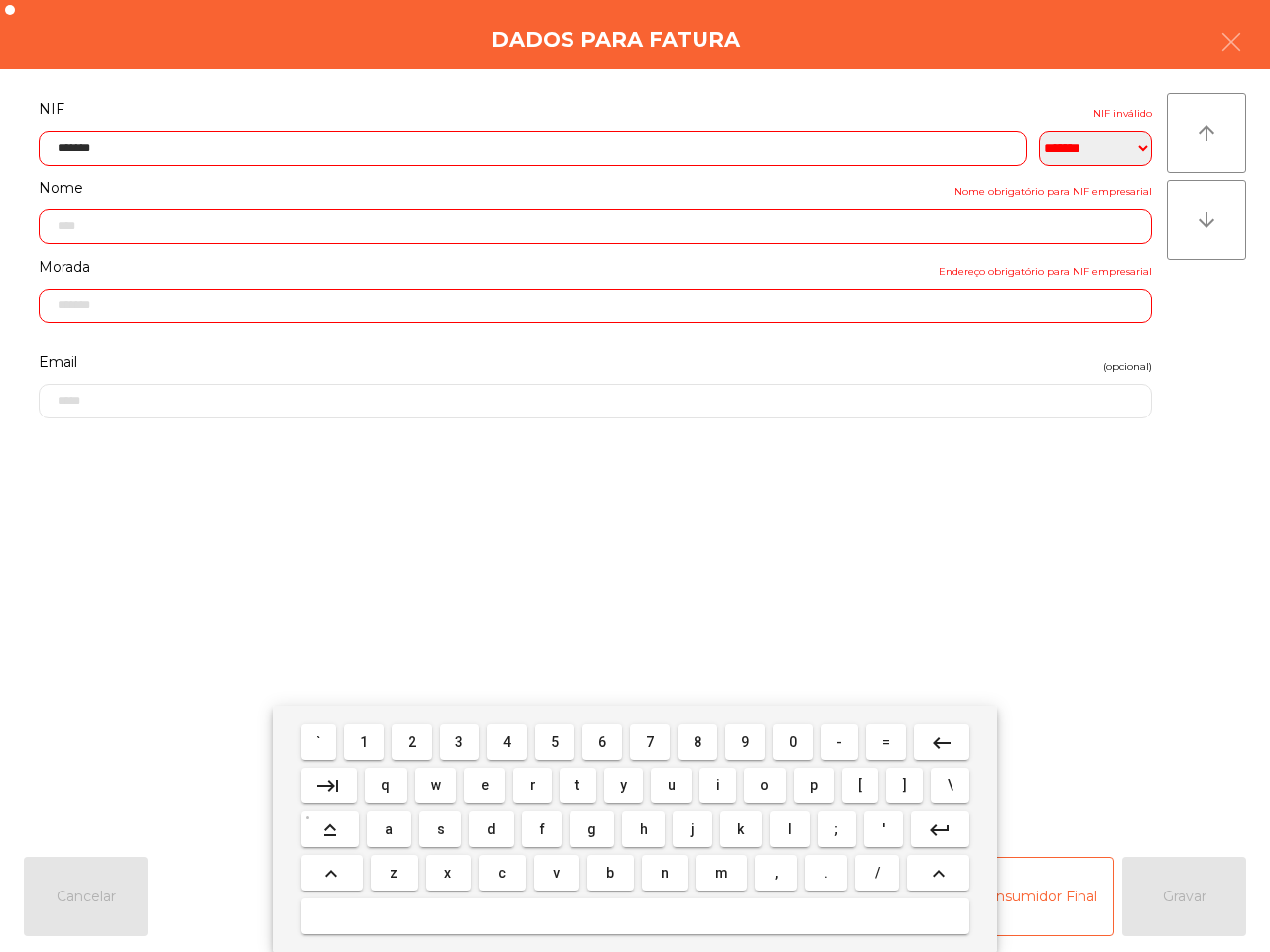 click on "7" at bounding box center (650, 742) 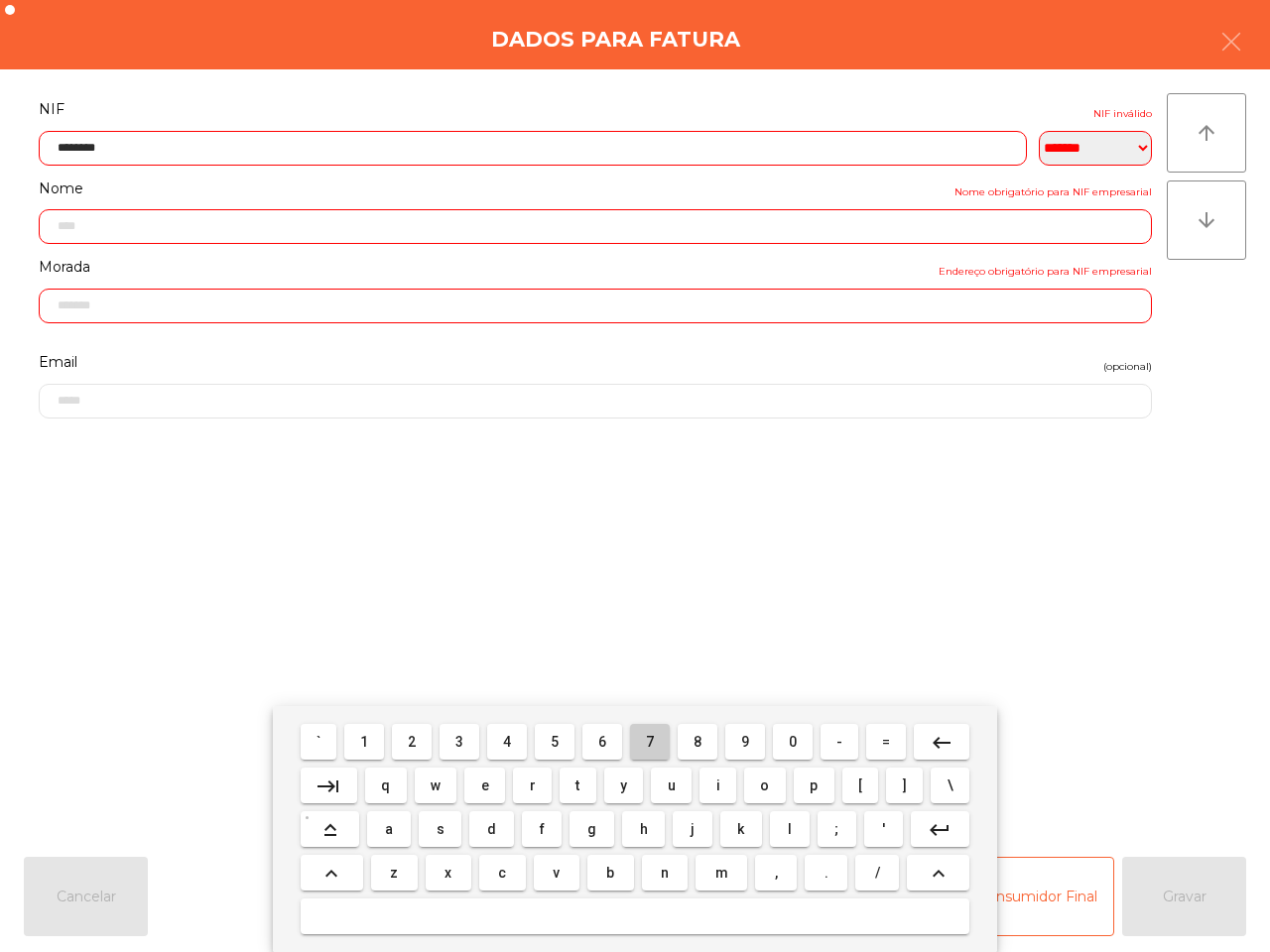click on "7" at bounding box center (650, 742) 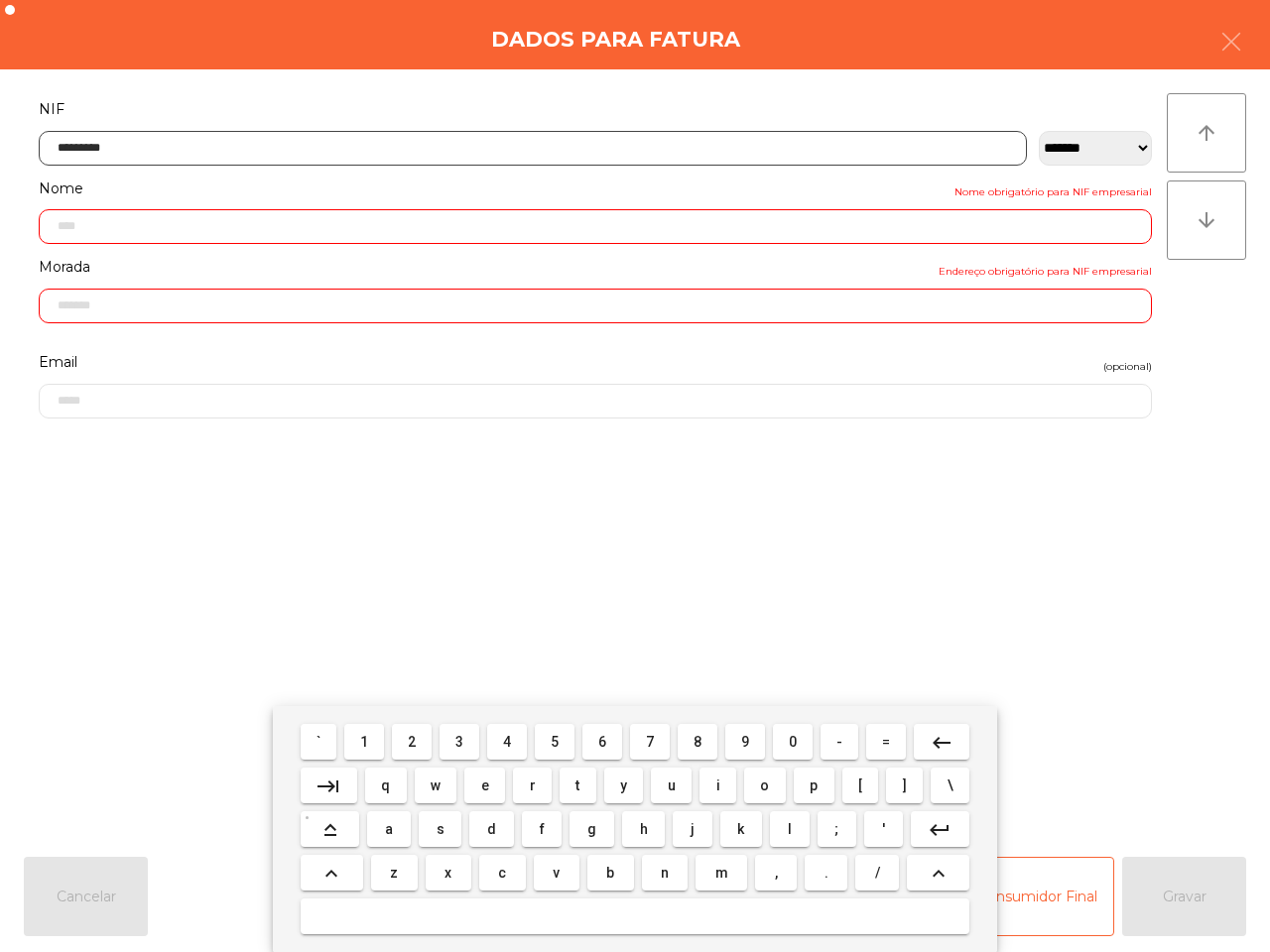 type on "**********" 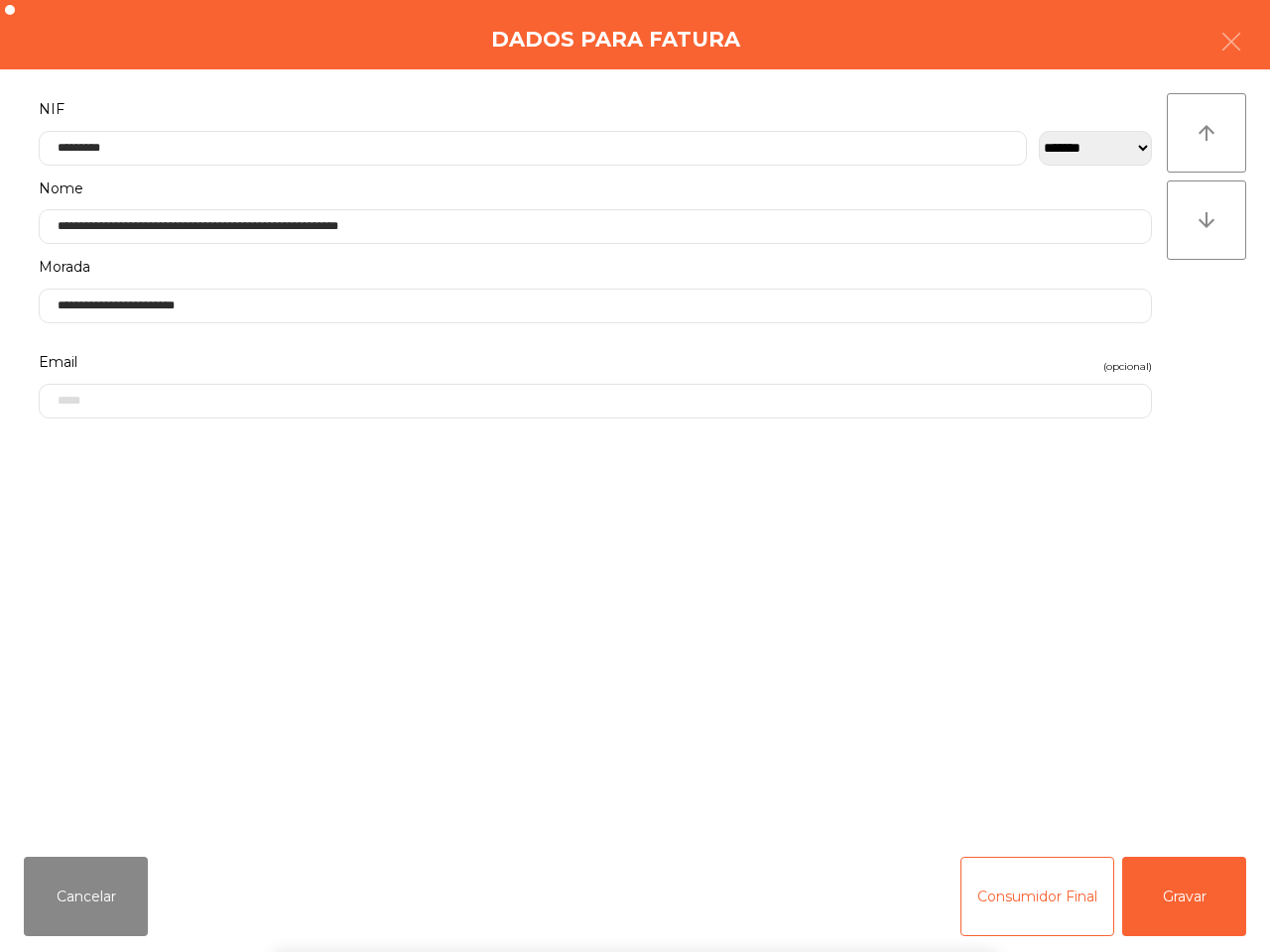 click on "` 1 2 3 4 5 6 7 8 9 0 - = keyboard_backspace keyboard_tab q w e r t y u i o p [ ] \ keyboard_capslock a s d f g h j k l ; ' keyboard_return keyboard_arrow_up z x c v b n m , . / keyboard_arrow_up" at bounding box center (635, 829) 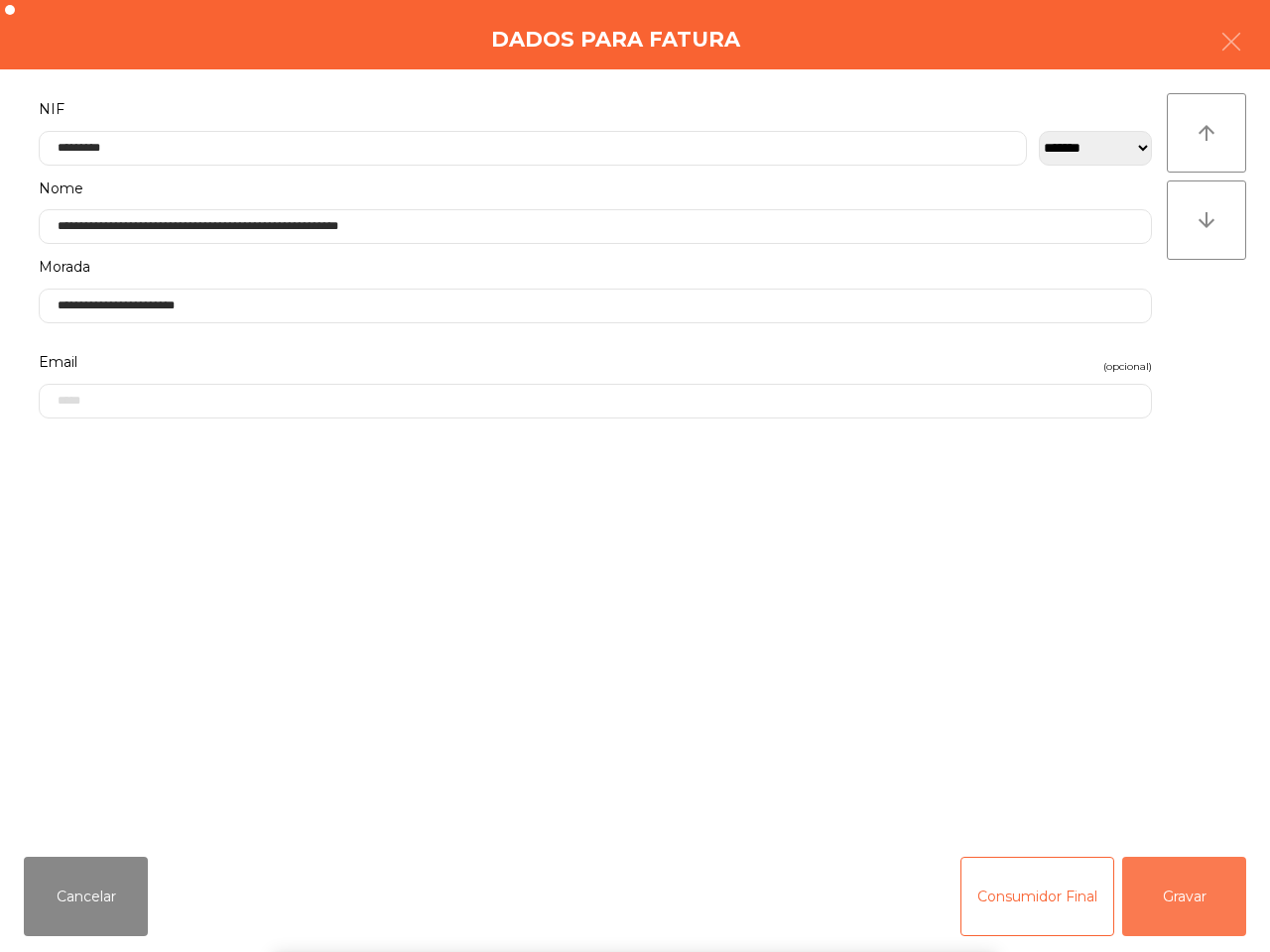 click on "Gravar" 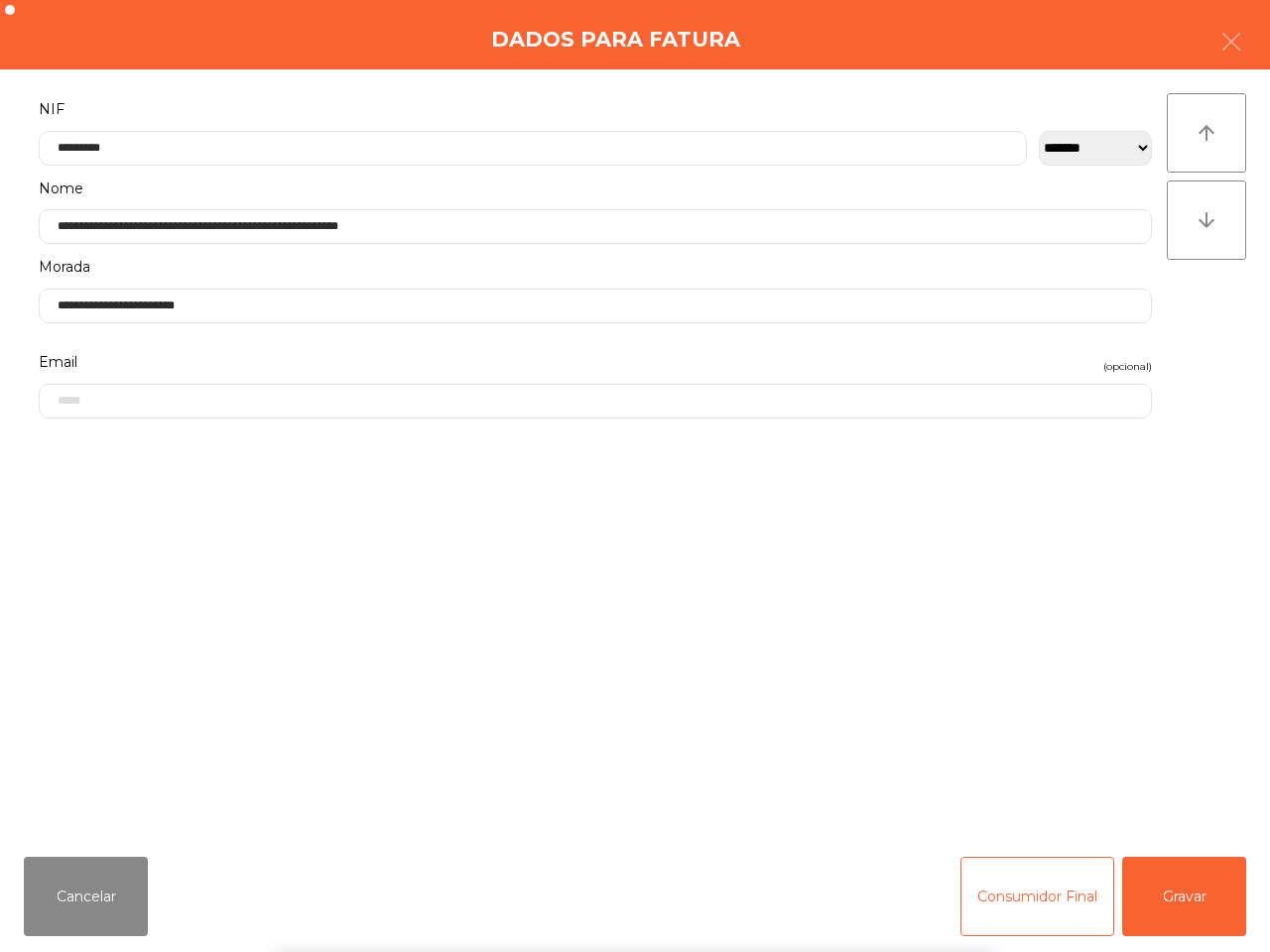 click on "SIM   NAO" 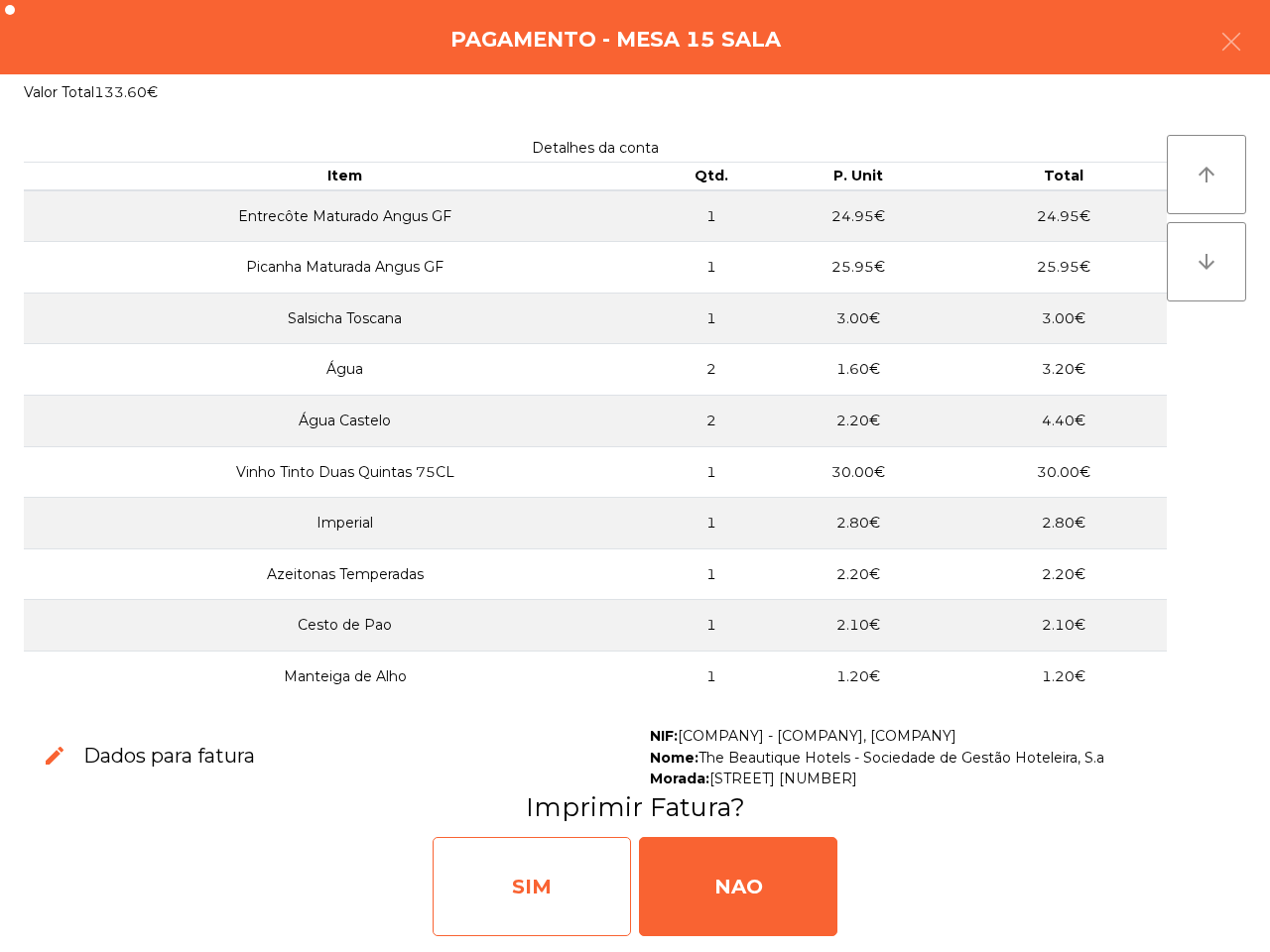 click on "SIM" 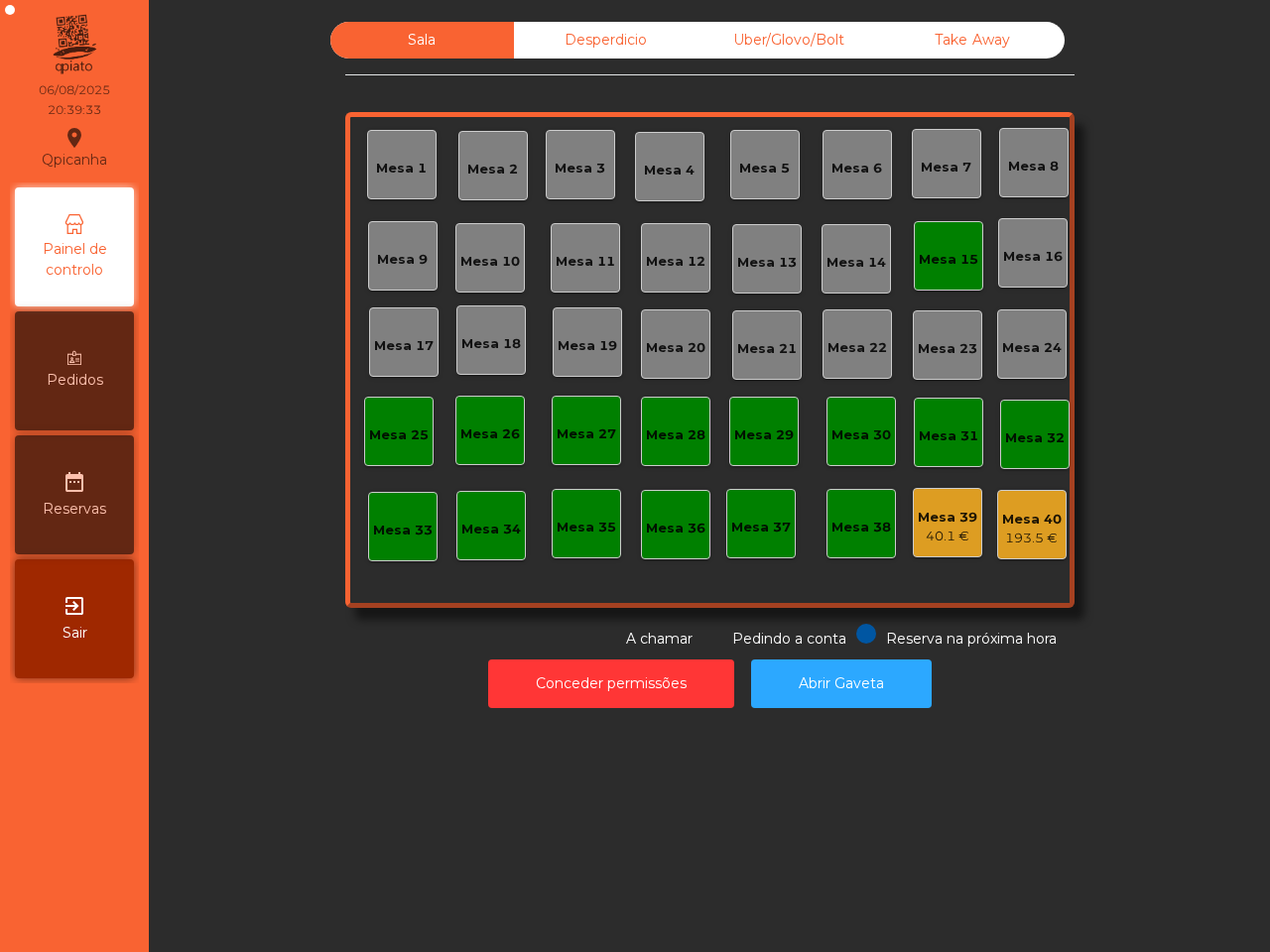 click on "Uber/Glovo/Bolt" 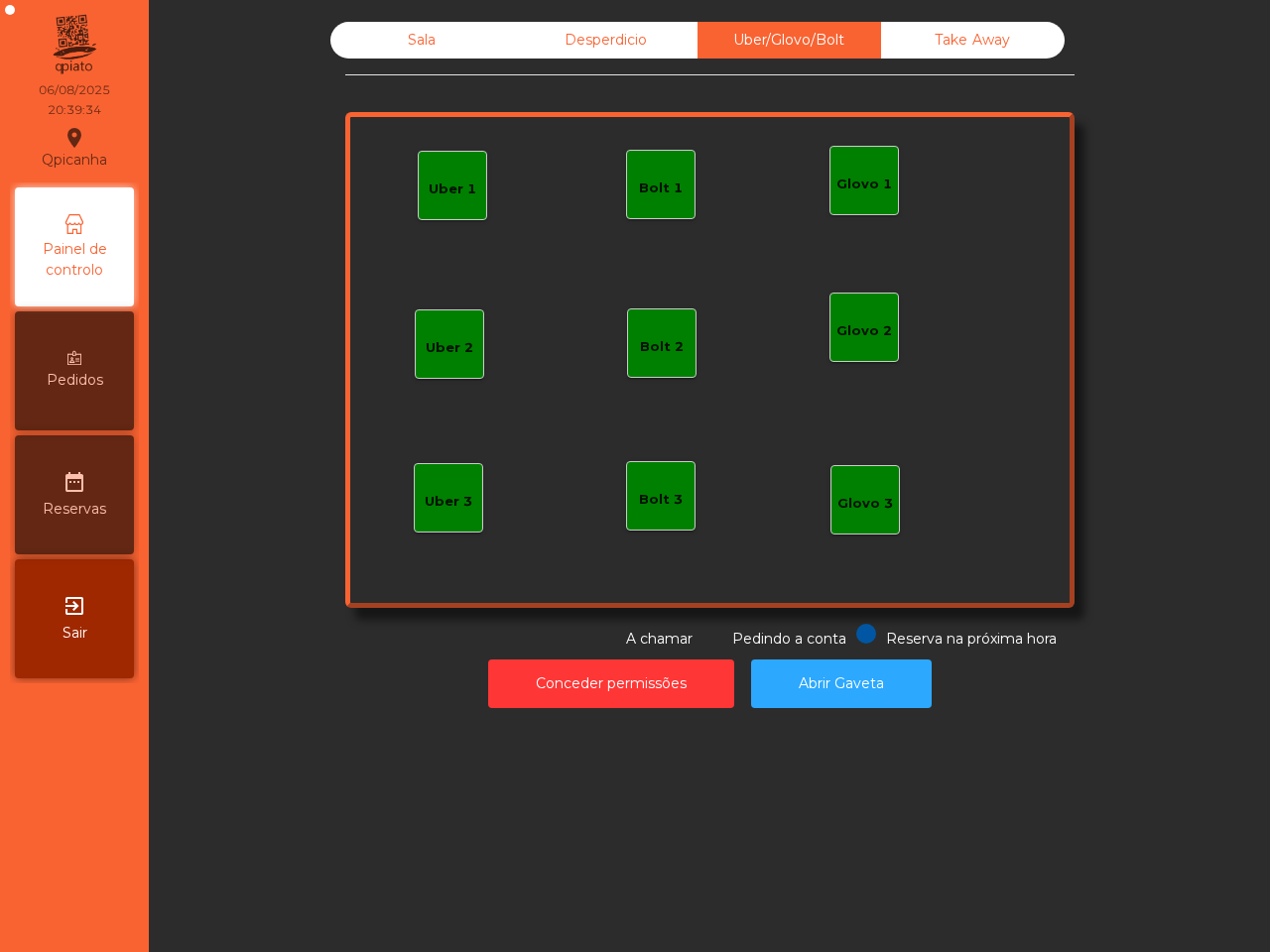 click on "Uber 1" 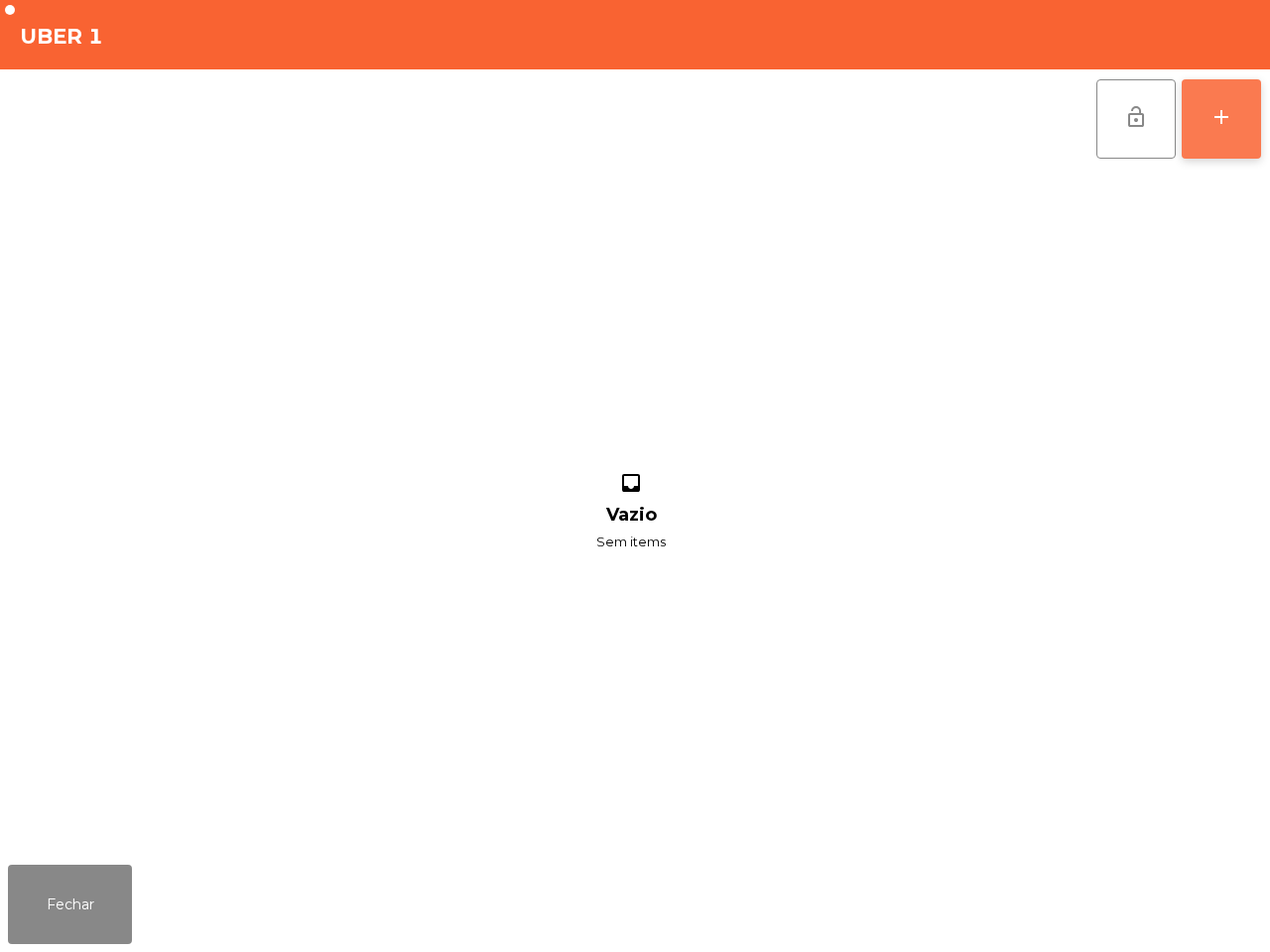 click on "add" 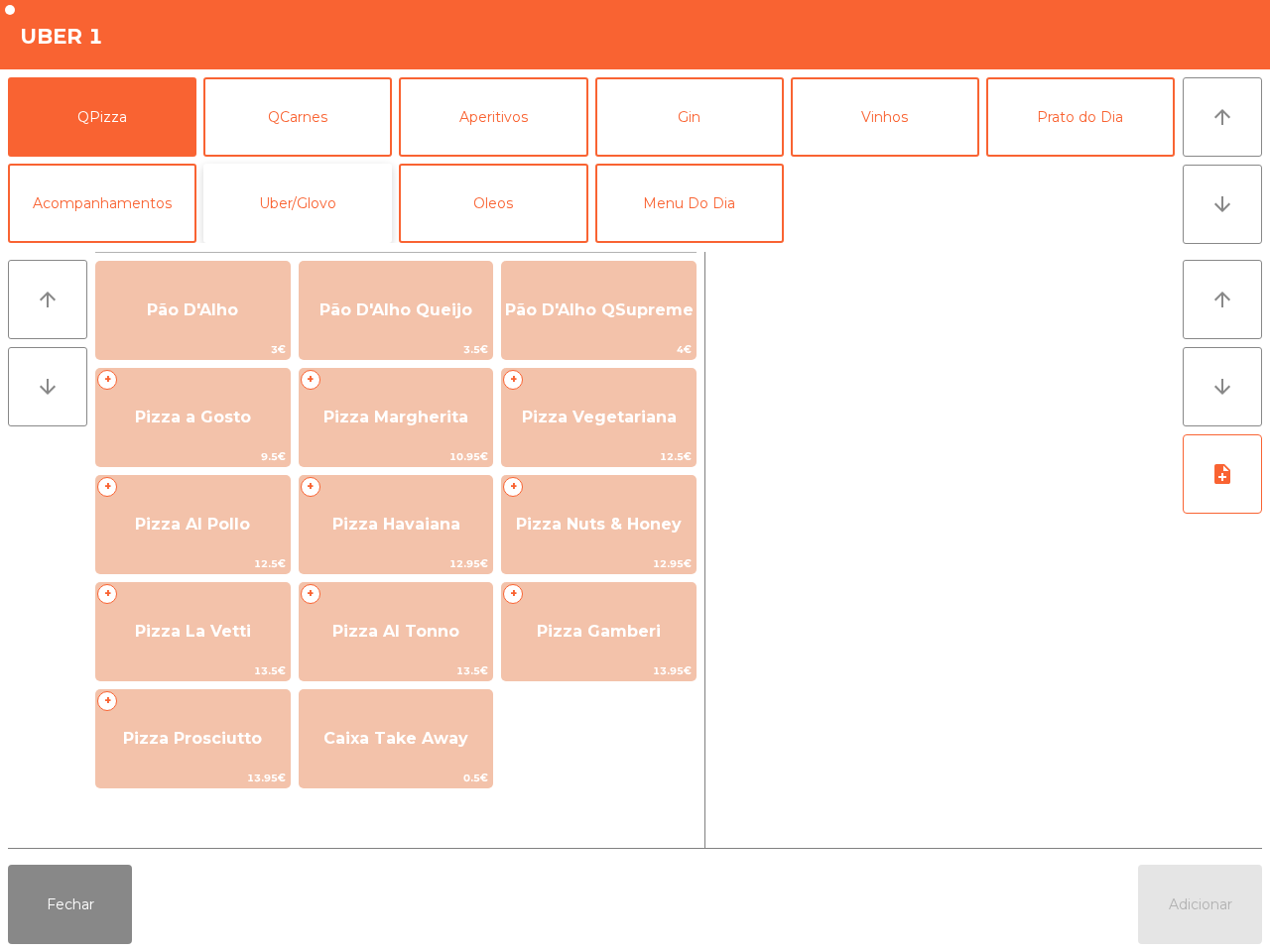 click on "Uber/Glovo" 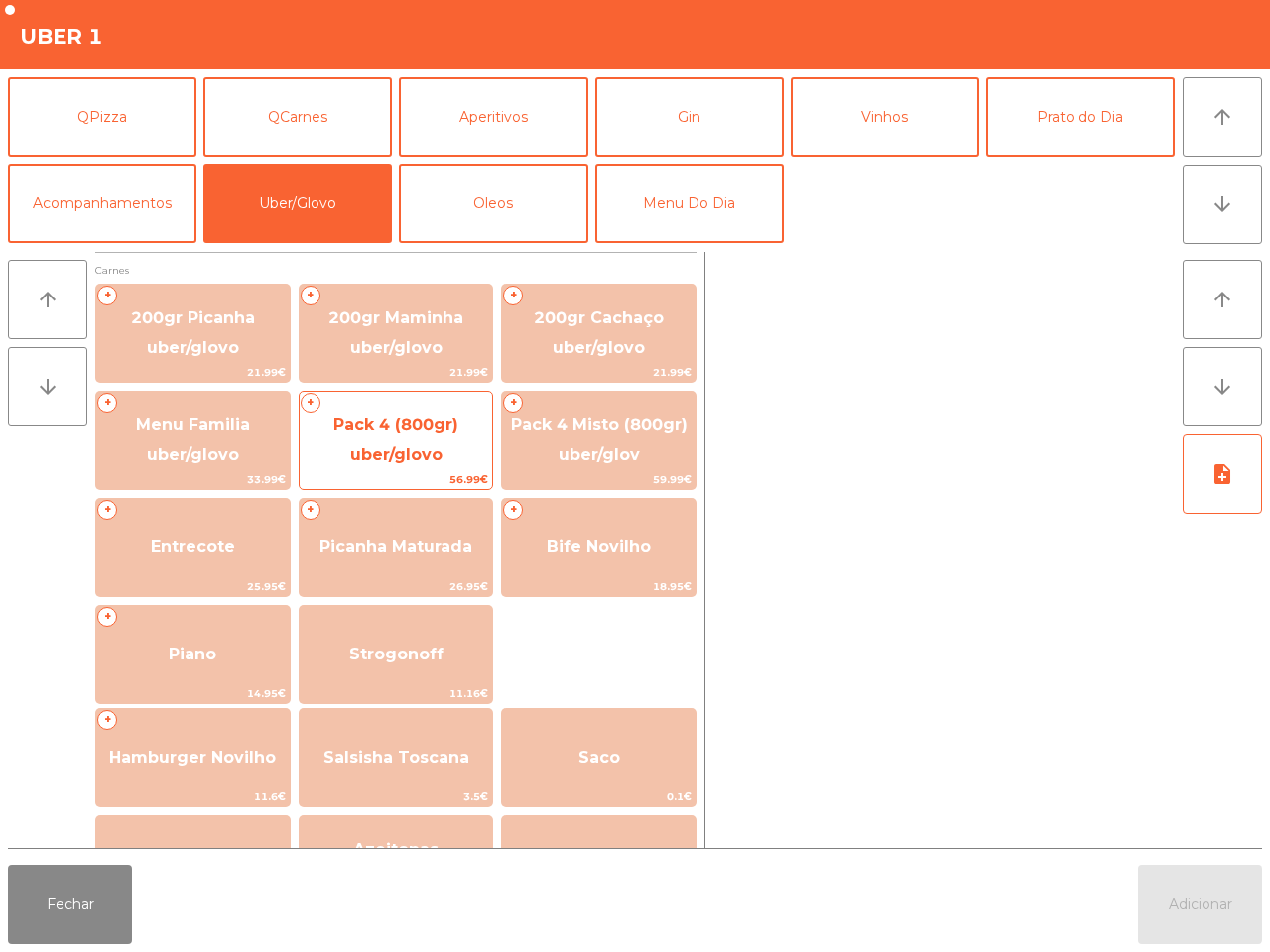 click on "Pack 4 (800gr) uber/glovo" 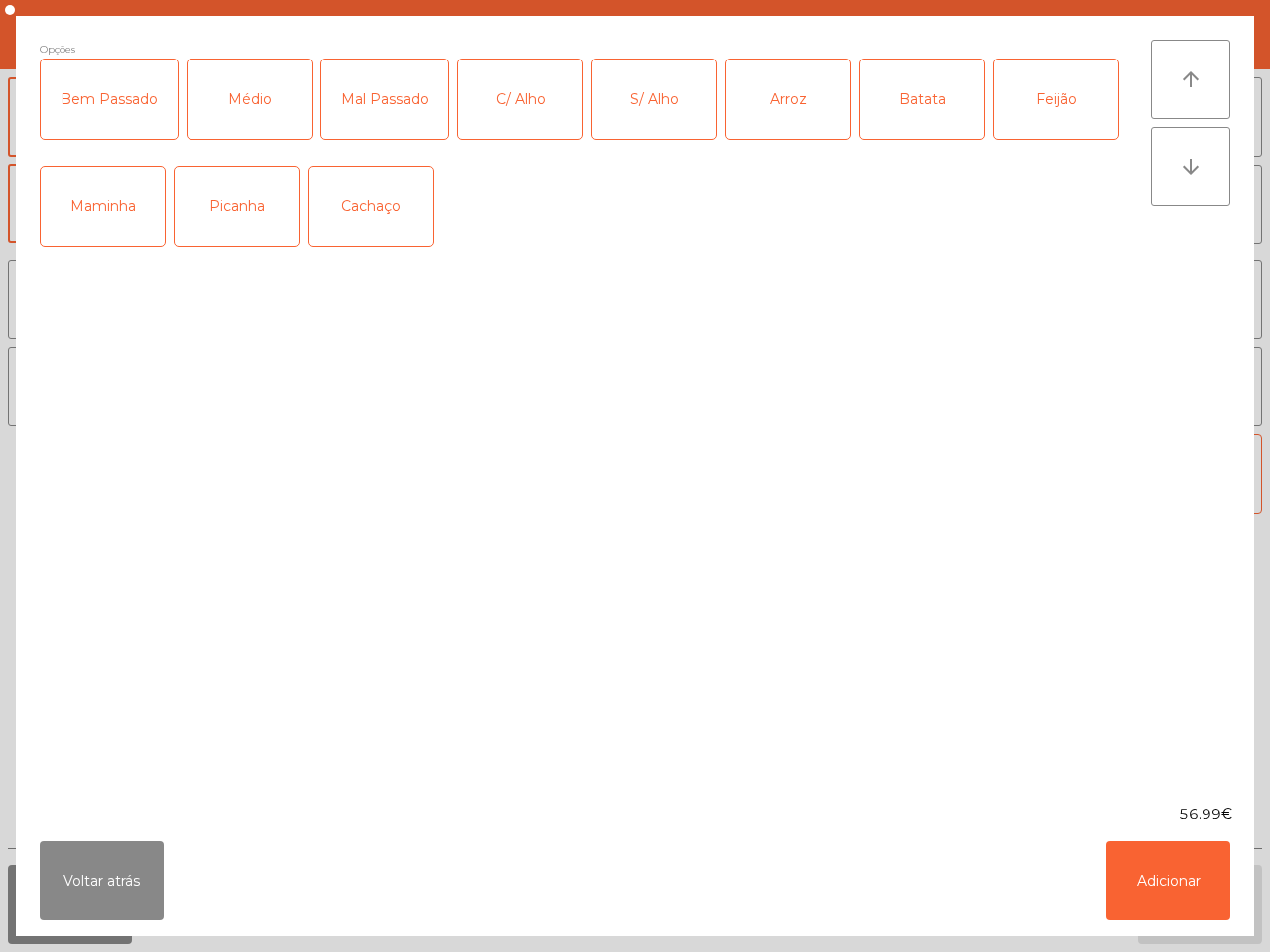click on "Picanha" 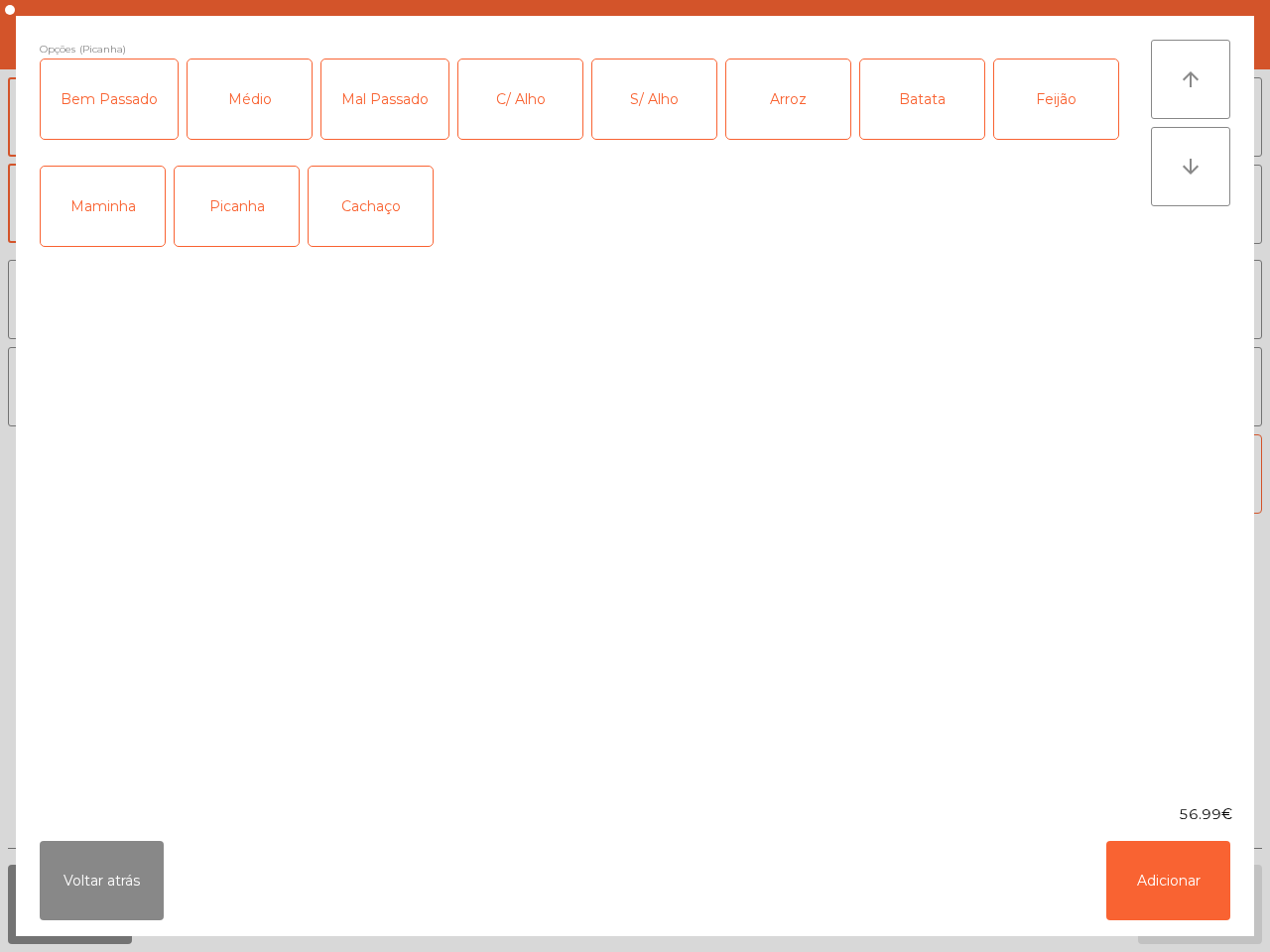 click on "C/ Alho" 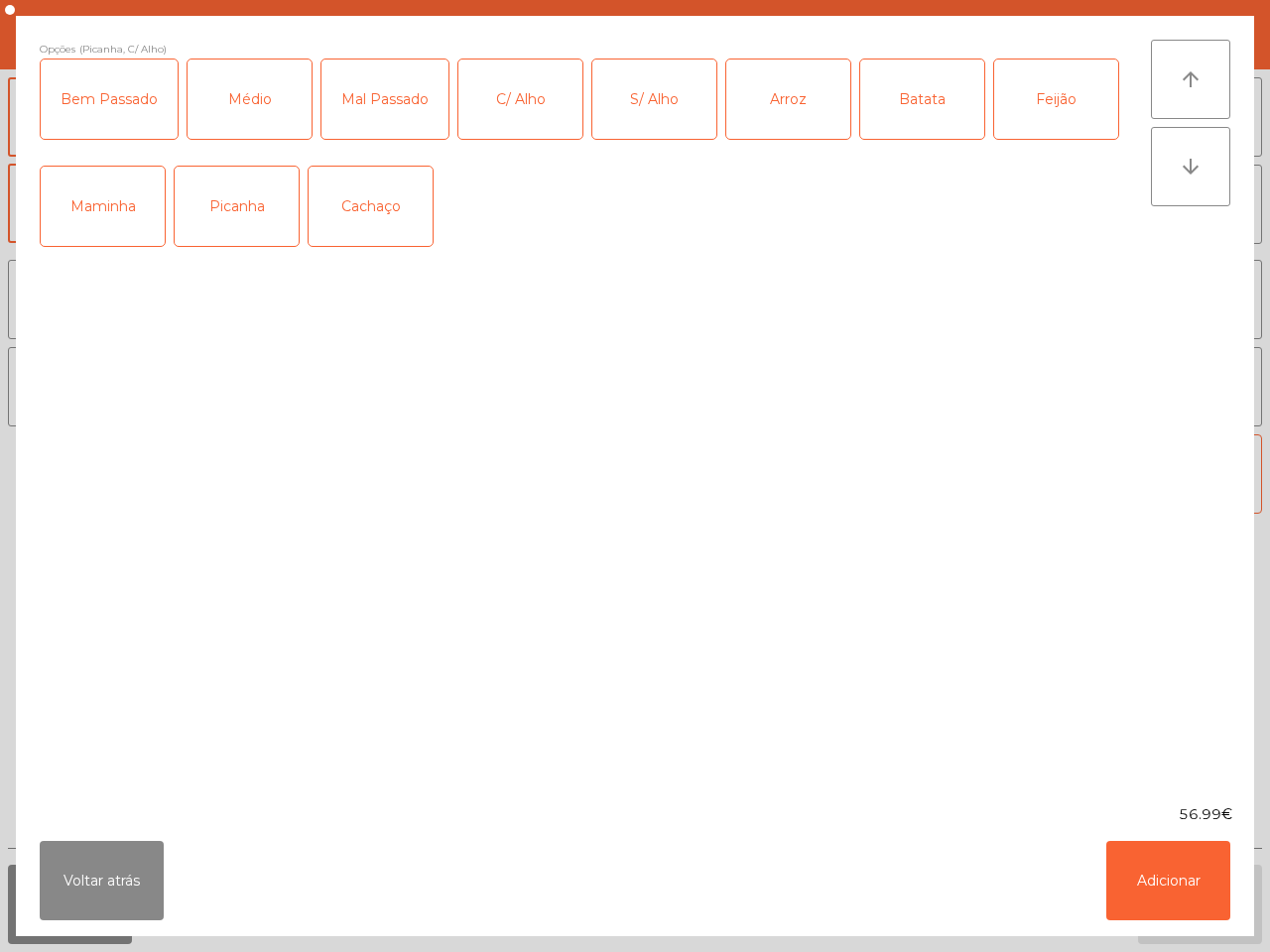 click on "Arroz" 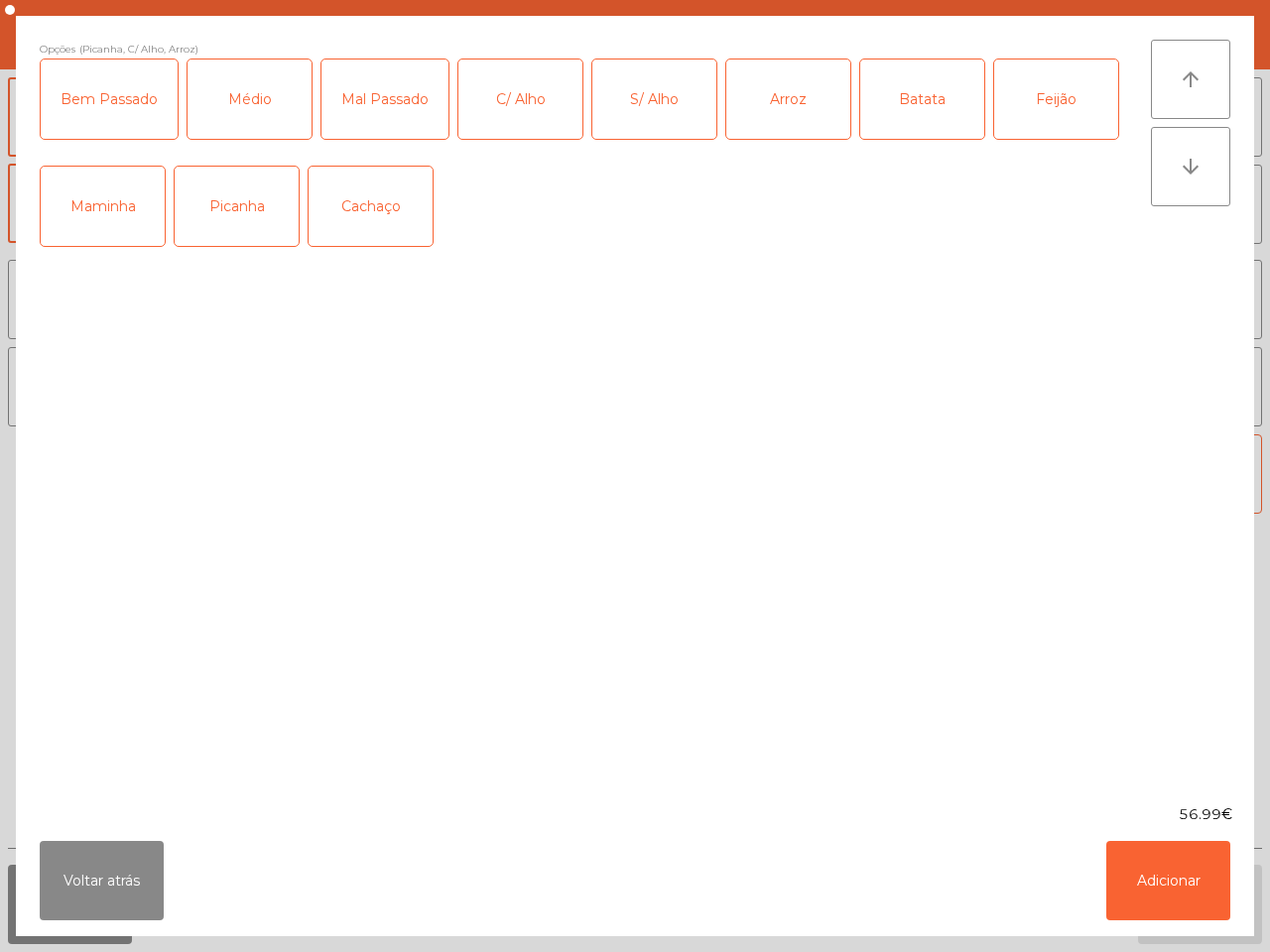 click on "Batata" 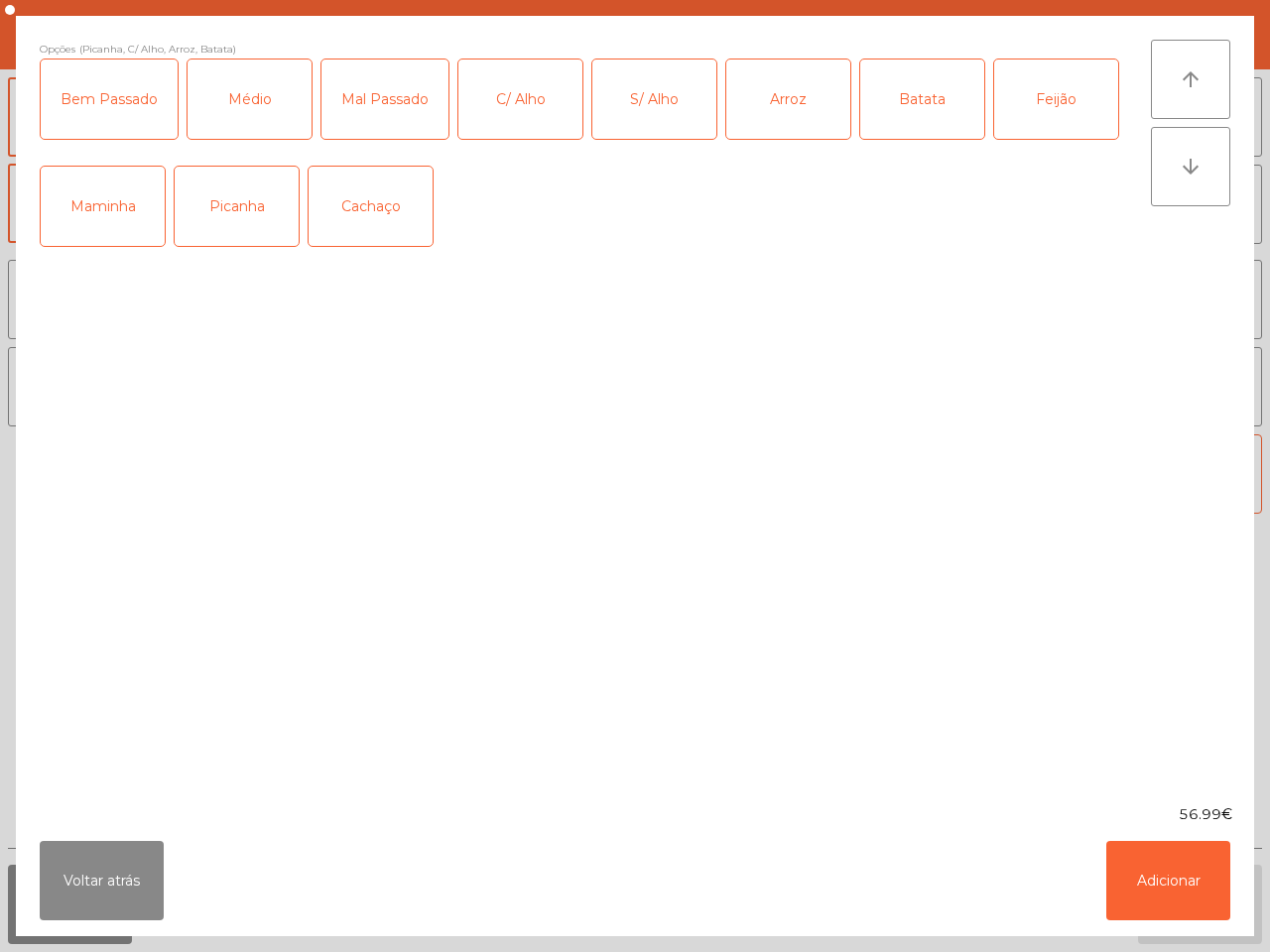 click on "Feijão" 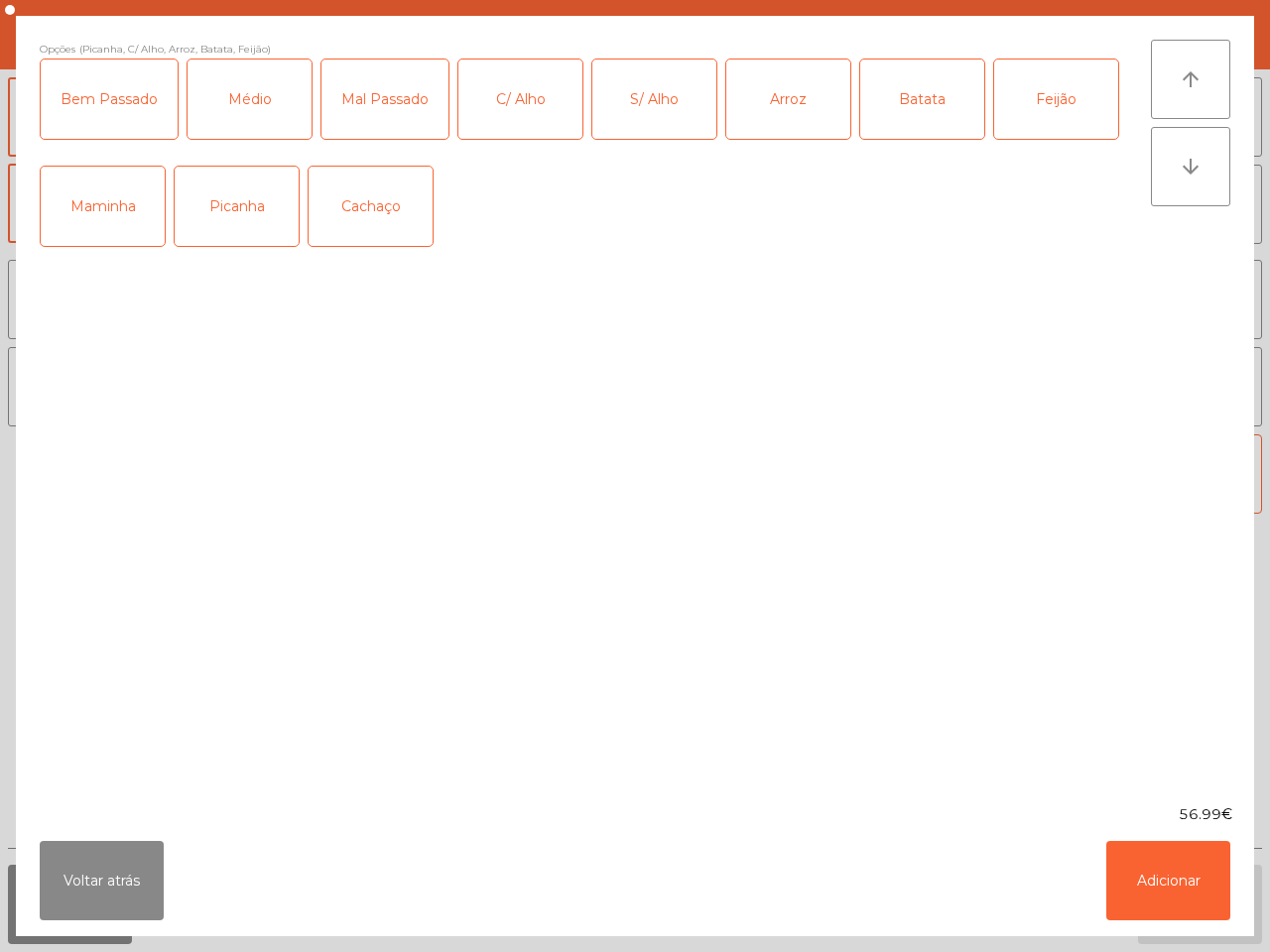 click on "Médio" 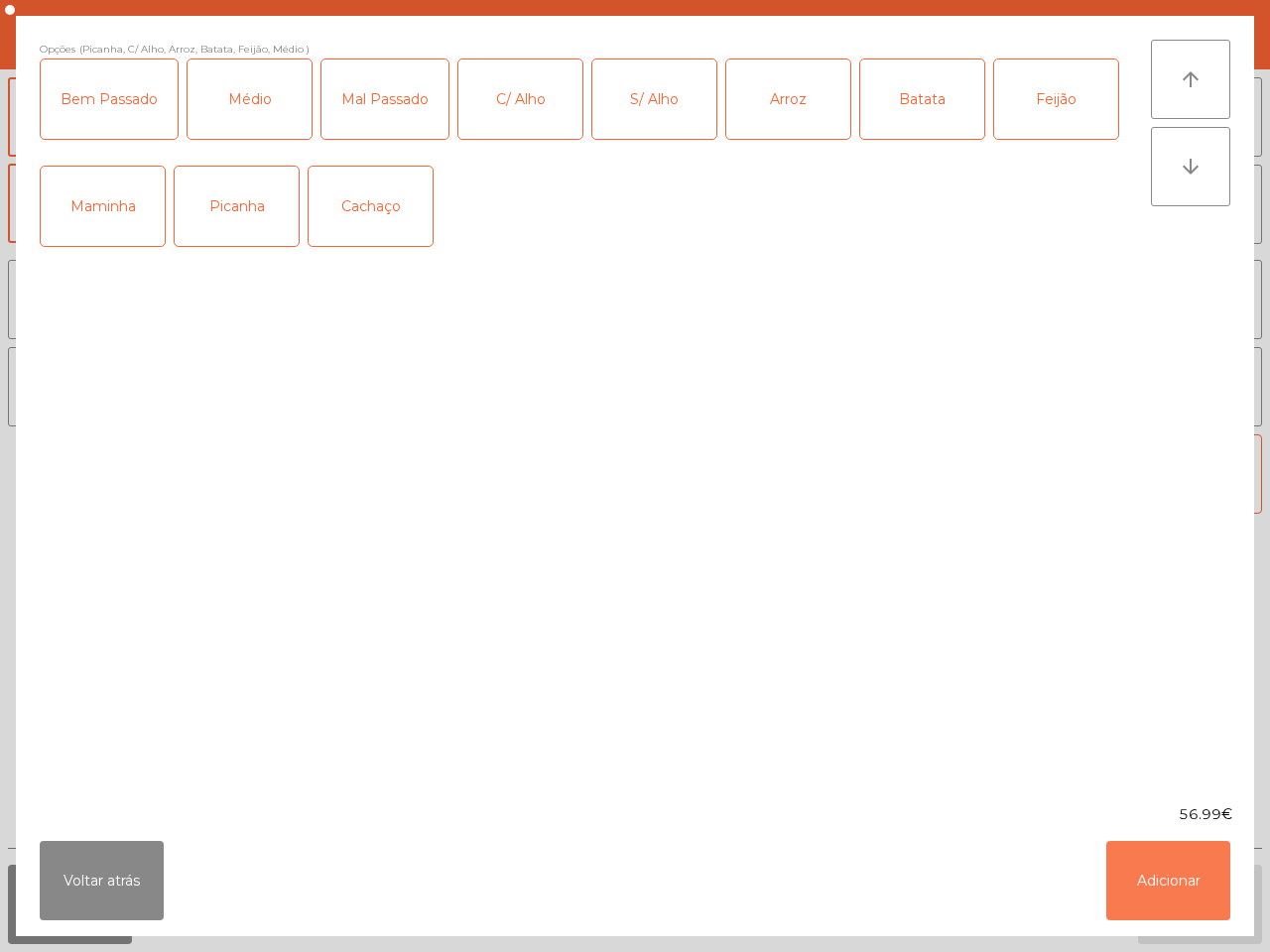 click on "Adicionar" 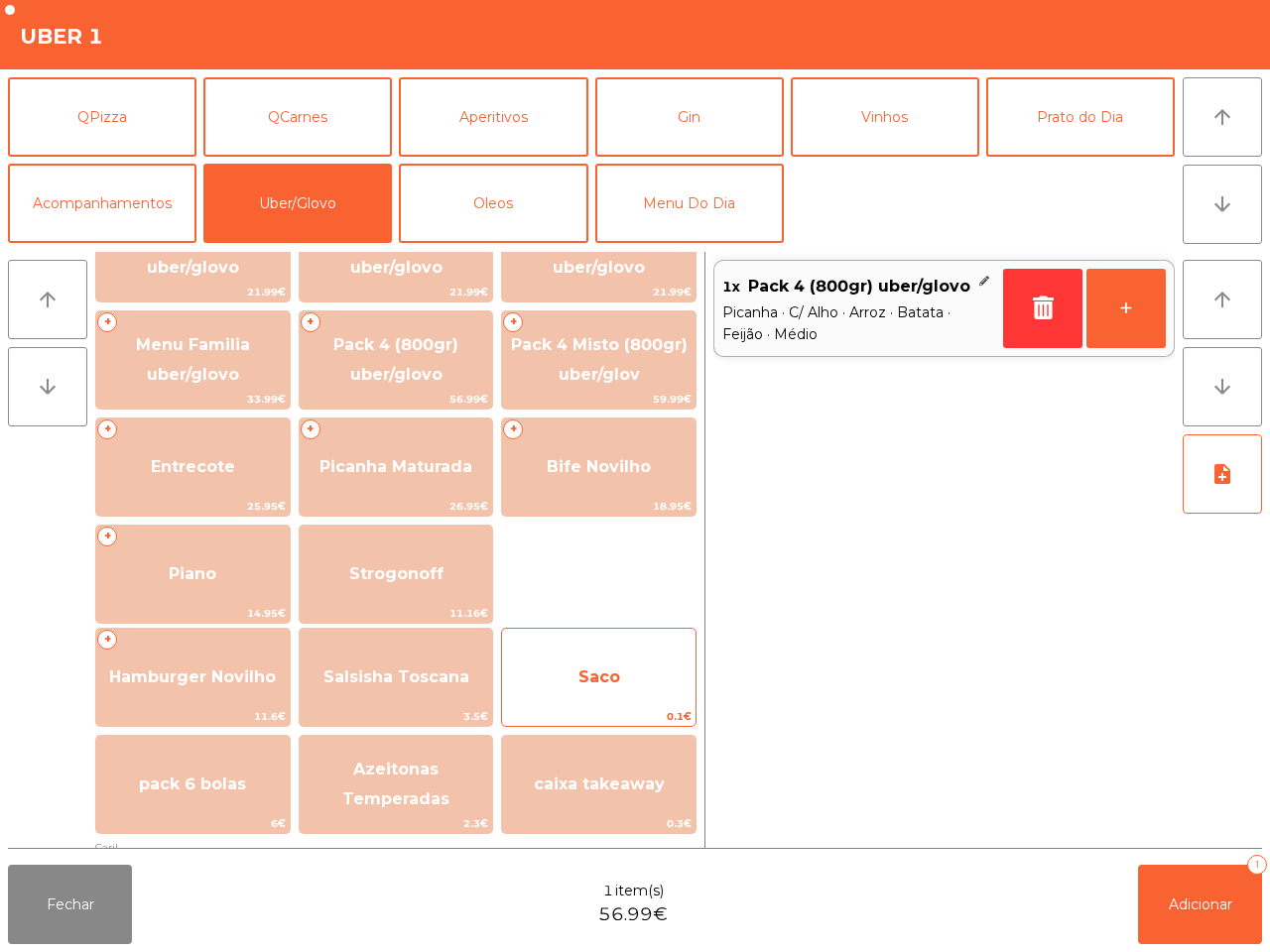 scroll, scrollTop: 124, scrollLeft: 0, axis: vertical 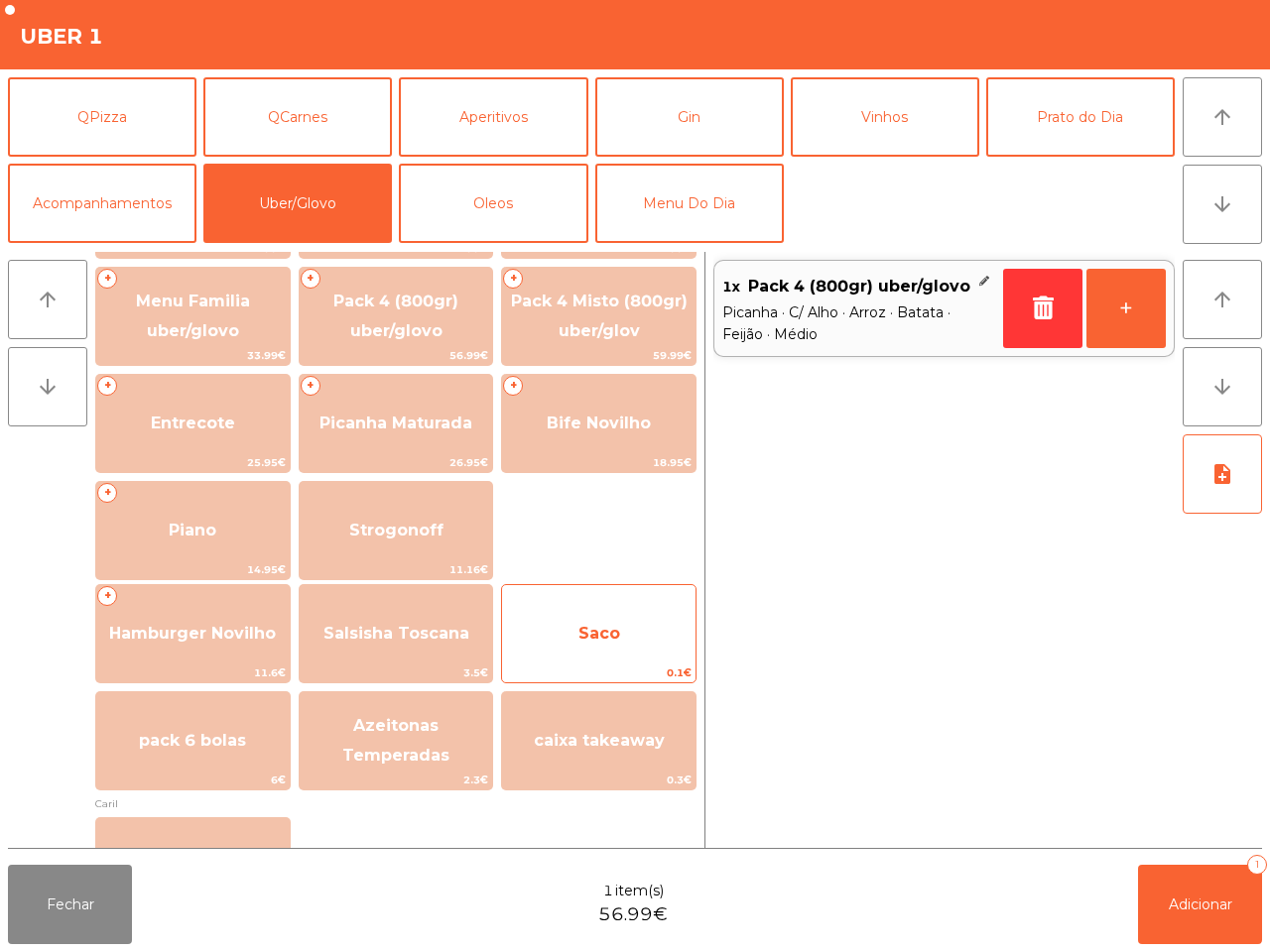 click on "Saco" 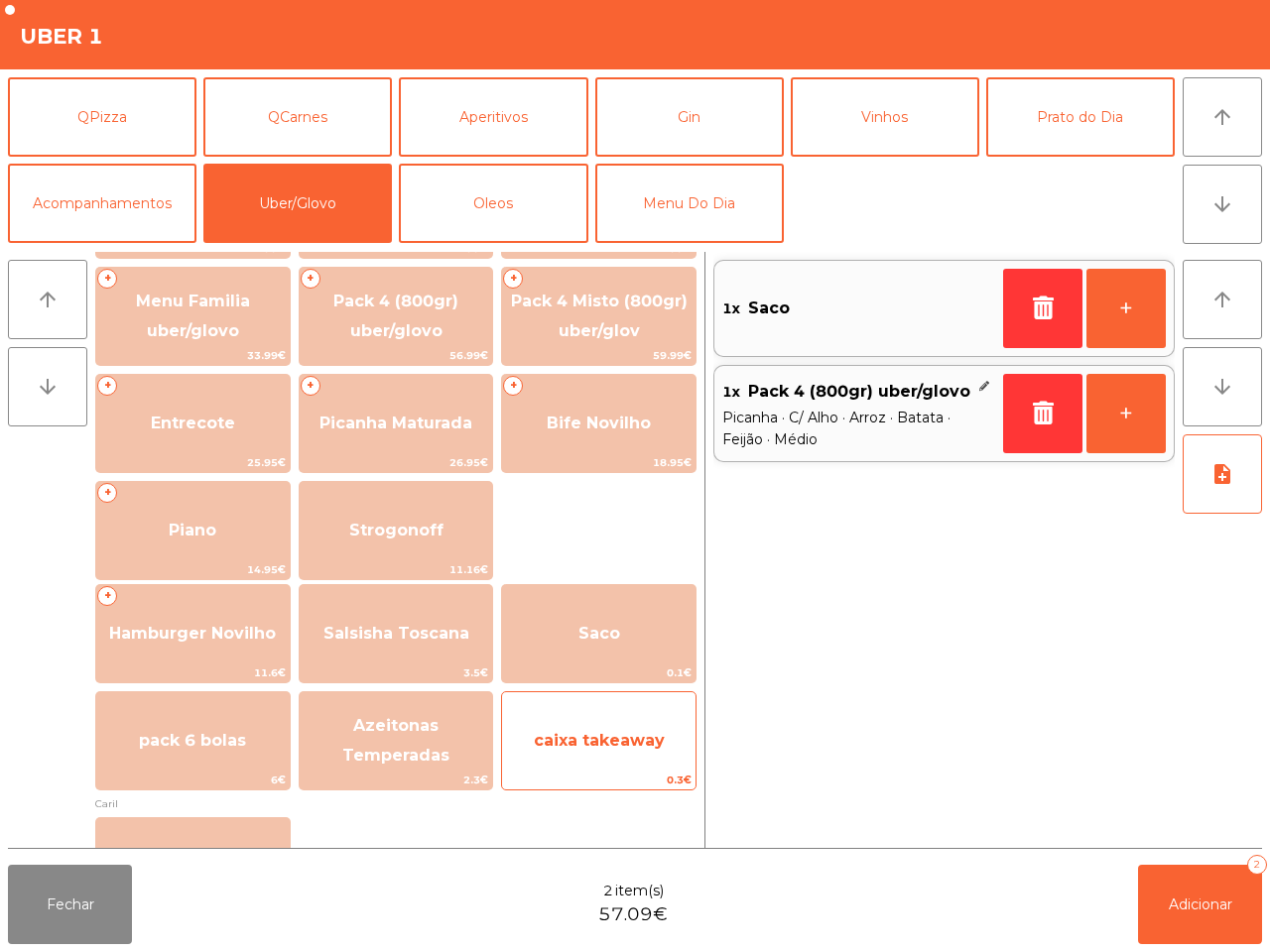 drag, startPoint x: 620, startPoint y: 739, endPoint x: 621, endPoint y: 726, distance: 13.038405 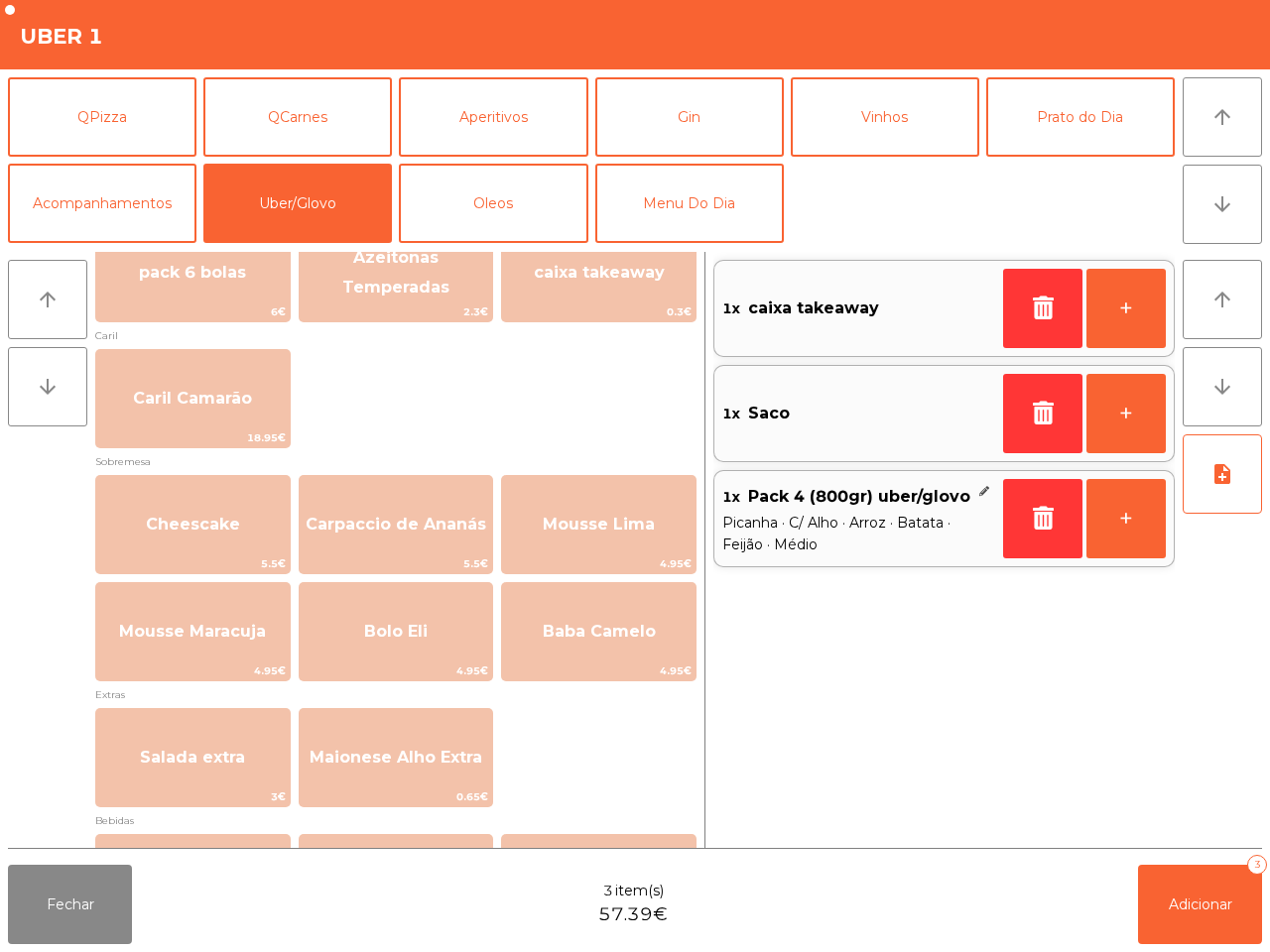 scroll, scrollTop: 744, scrollLeft: 0, axis: vertical 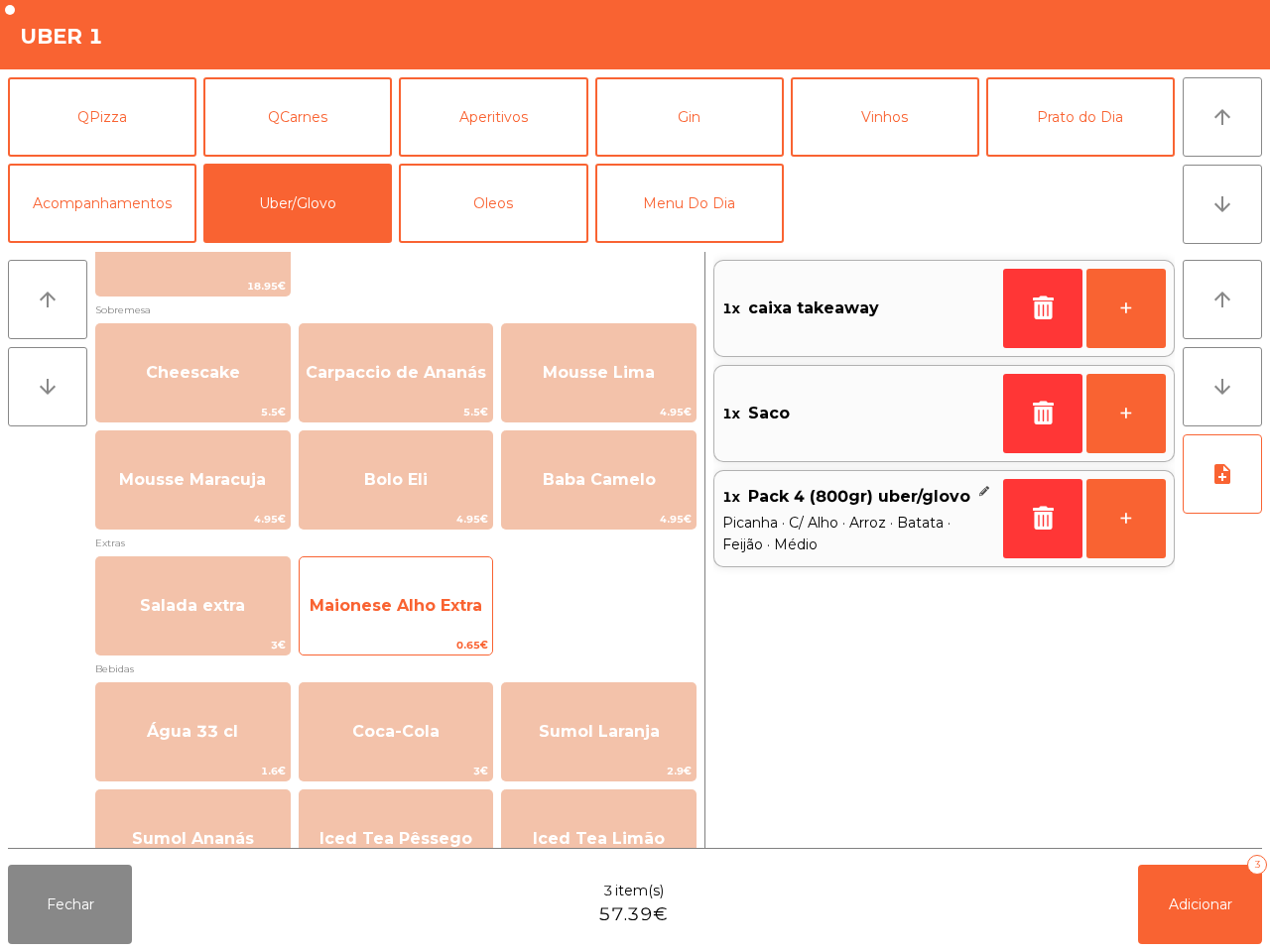 drag, startPoint x: 429, startPoint y: 593, endPoint x: 447, endPoint y: 576, distance: 24.758837 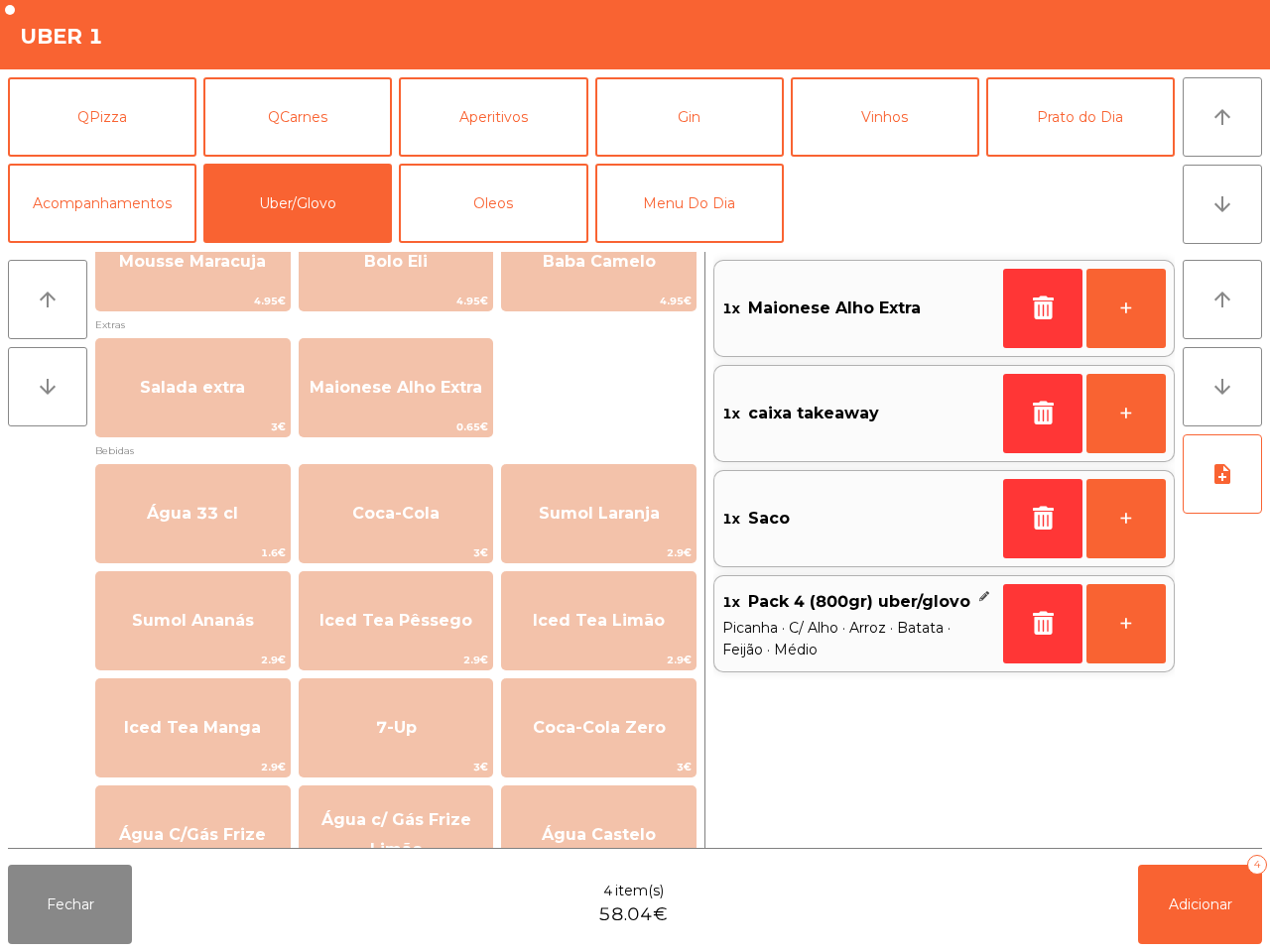 scroll, scrollTop: 992, scrollLeft: 0, axis: vertical 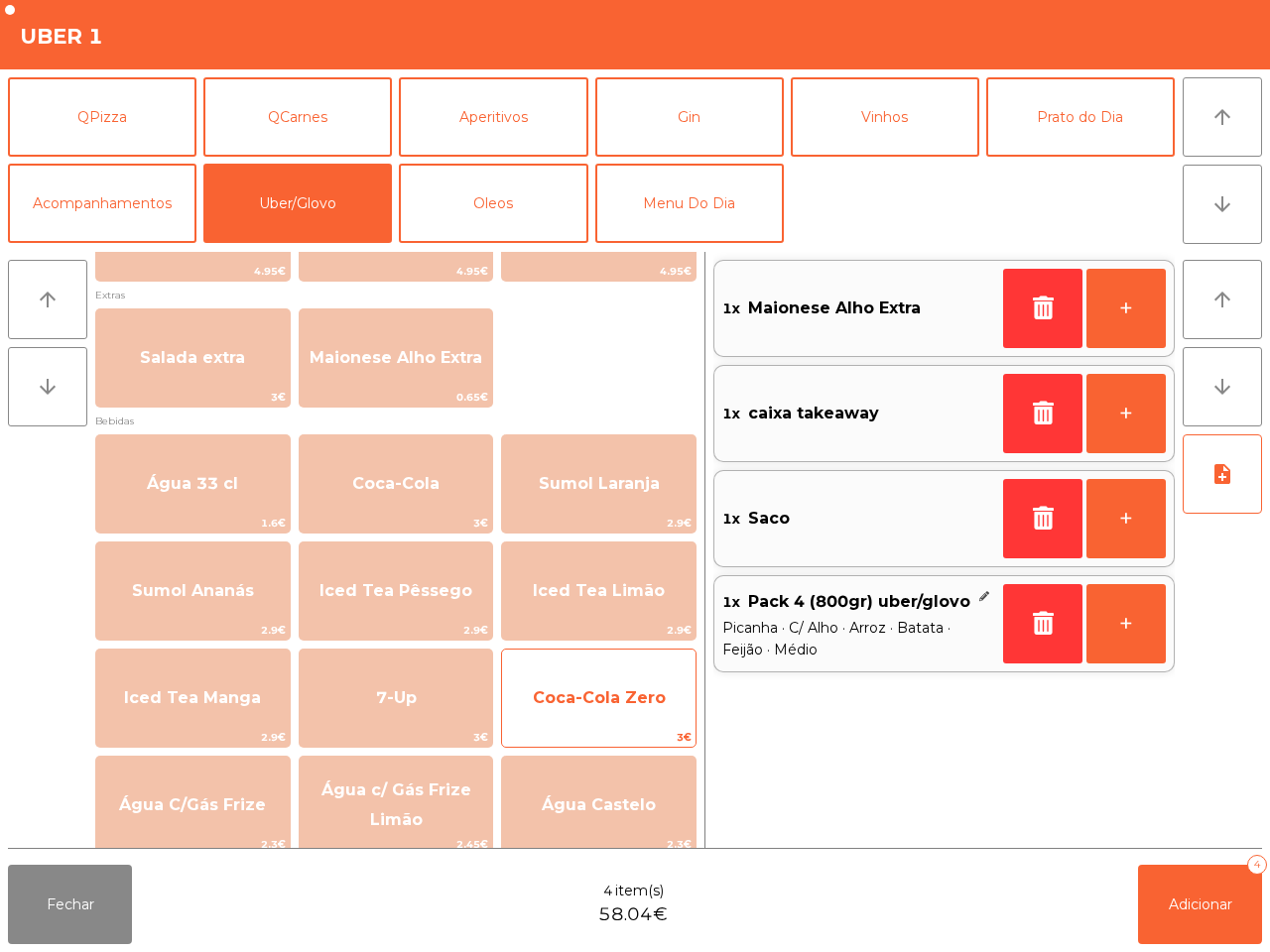 click on "Coca-Cola Zero" 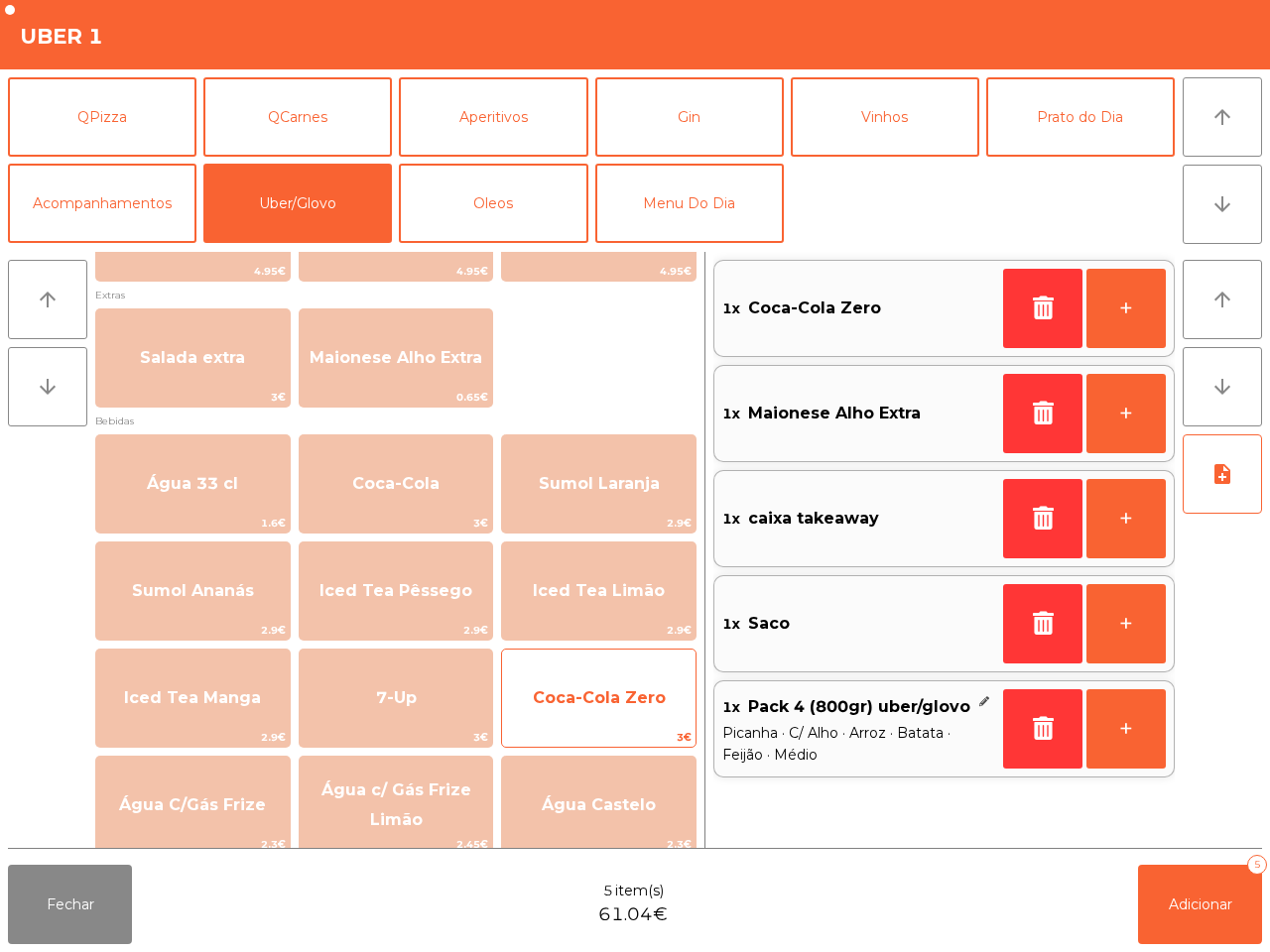 click on "Coca-Cola Zero" 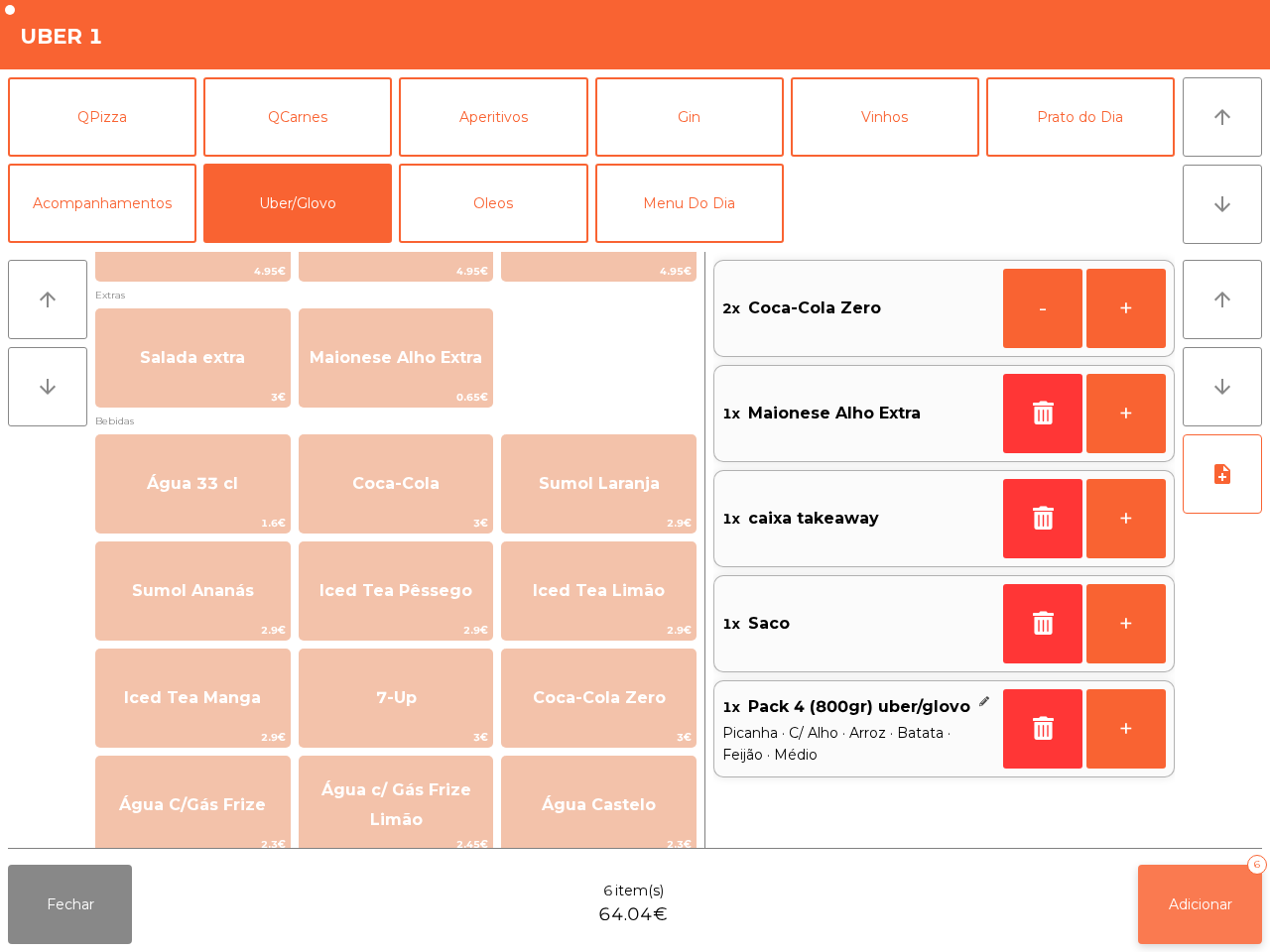 click on "Adicionar" 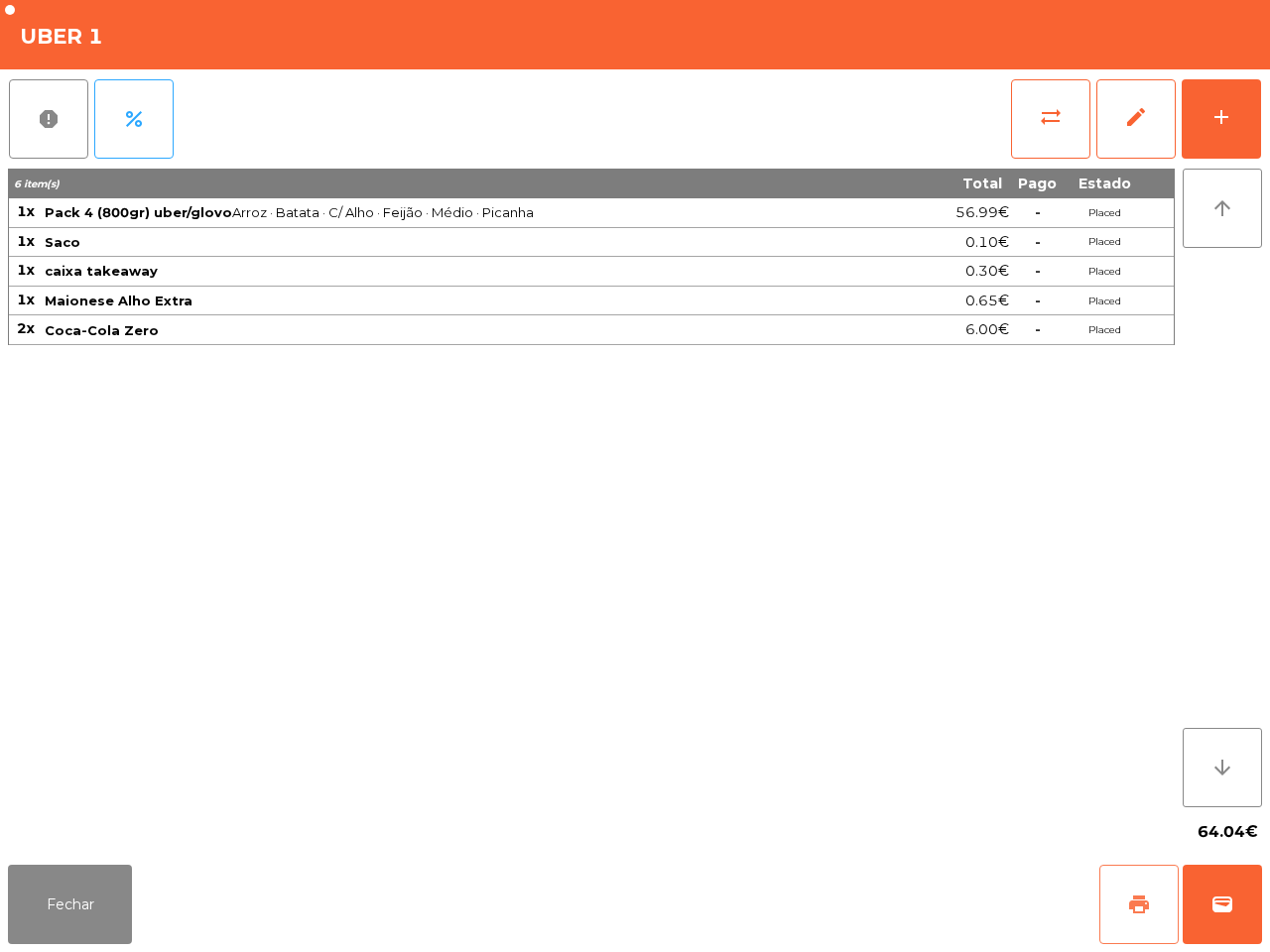 click on "print" 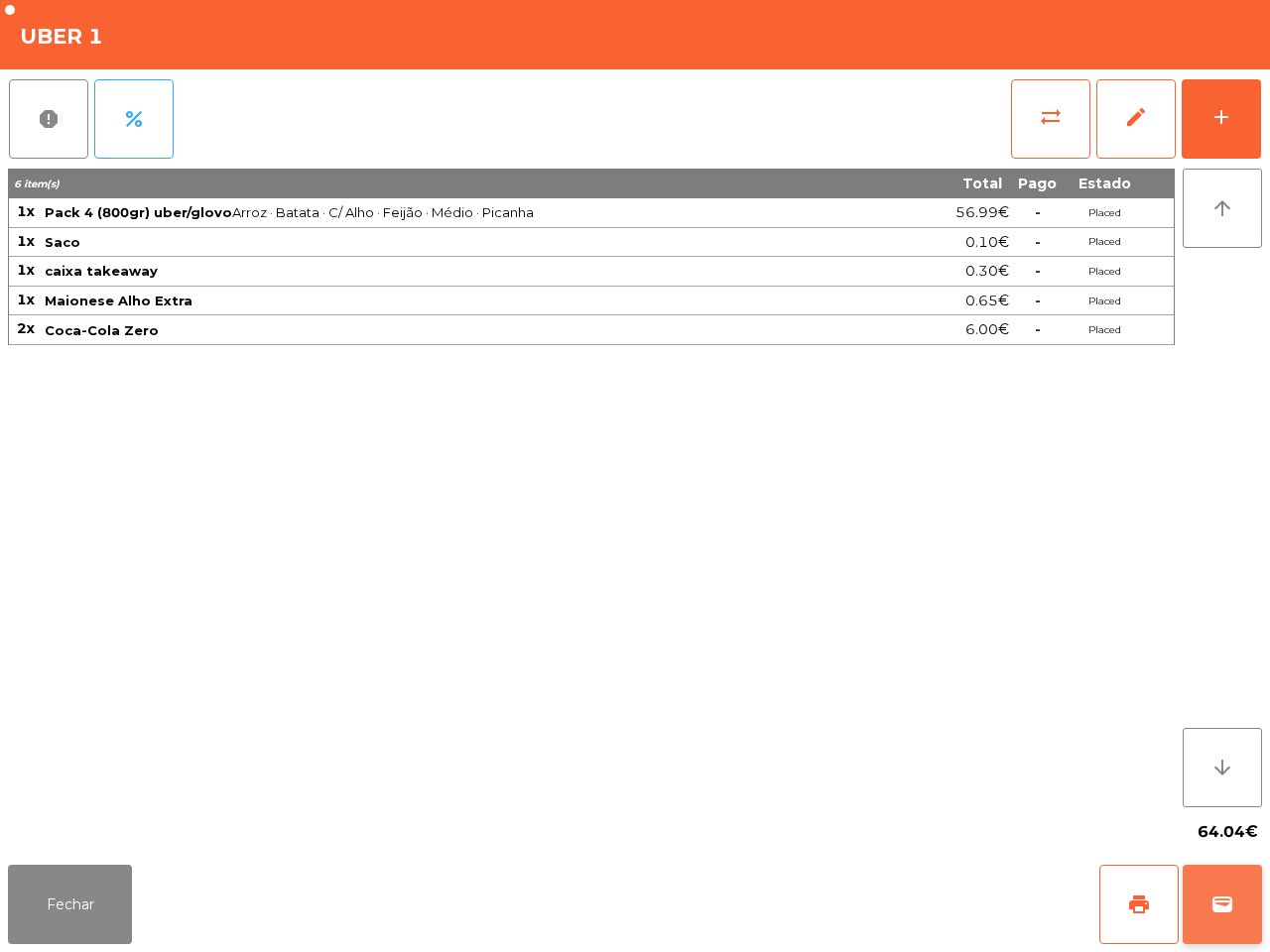 click on "wallet" 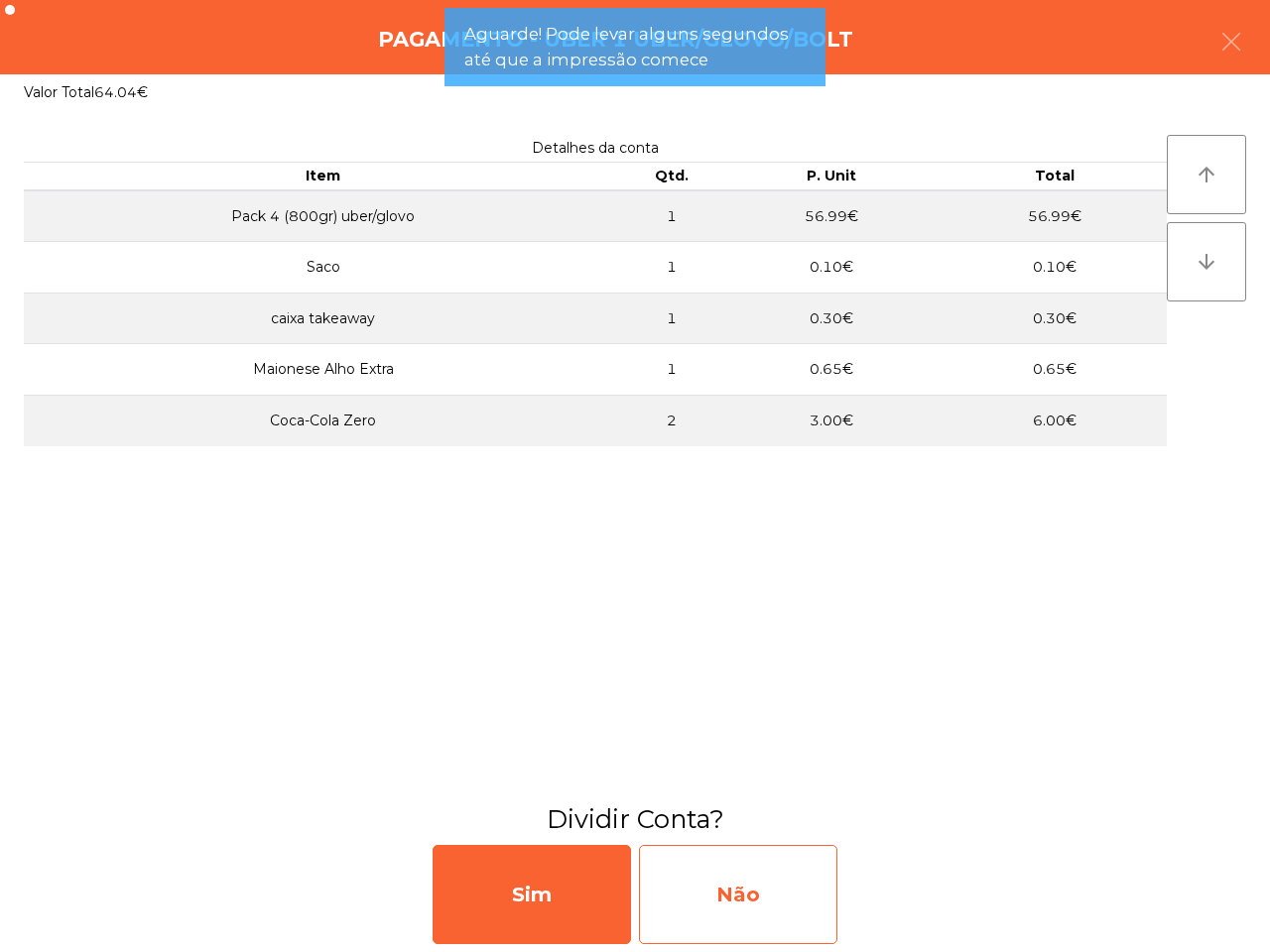 click on "Não" 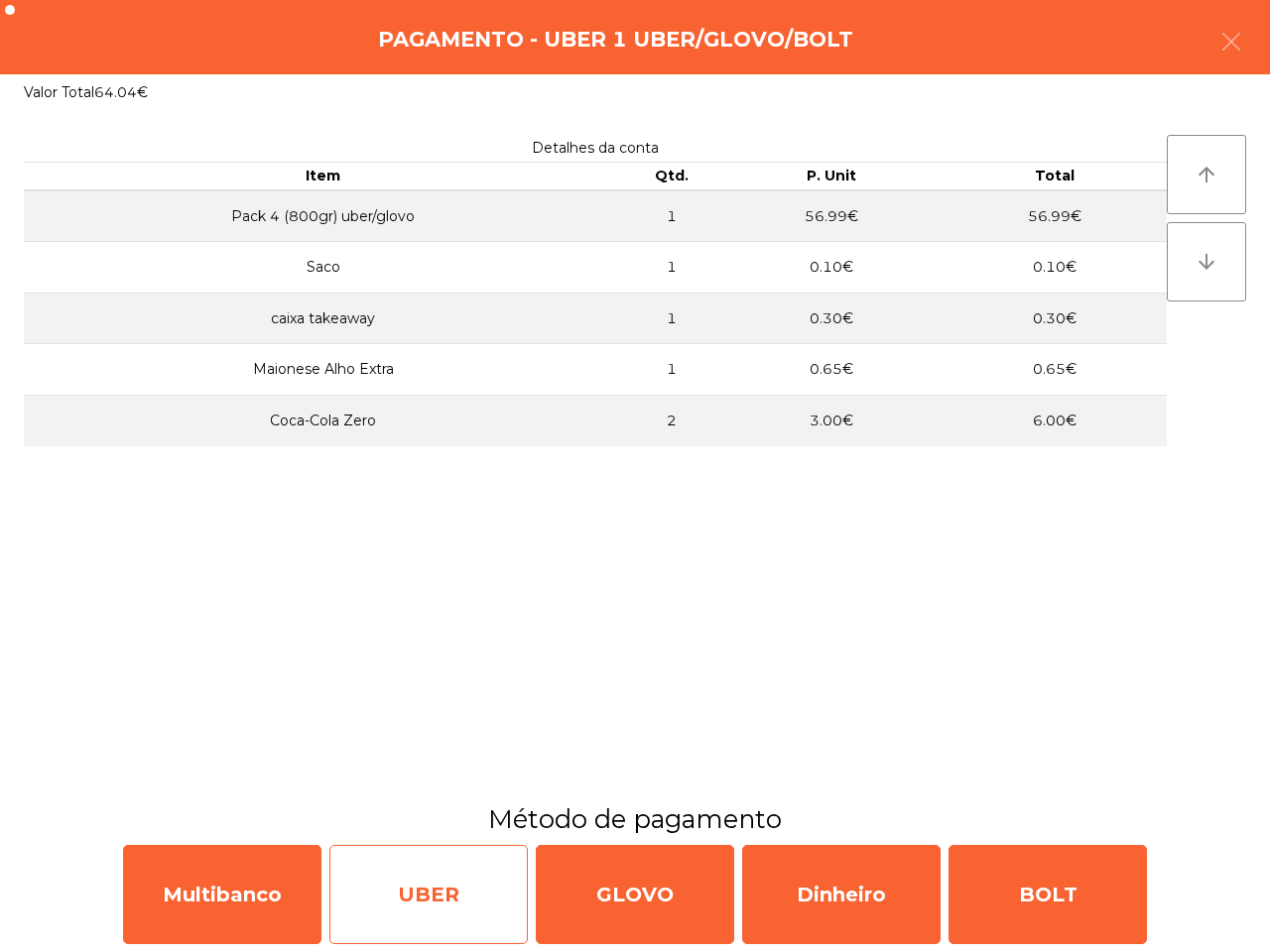 click on "UBER" 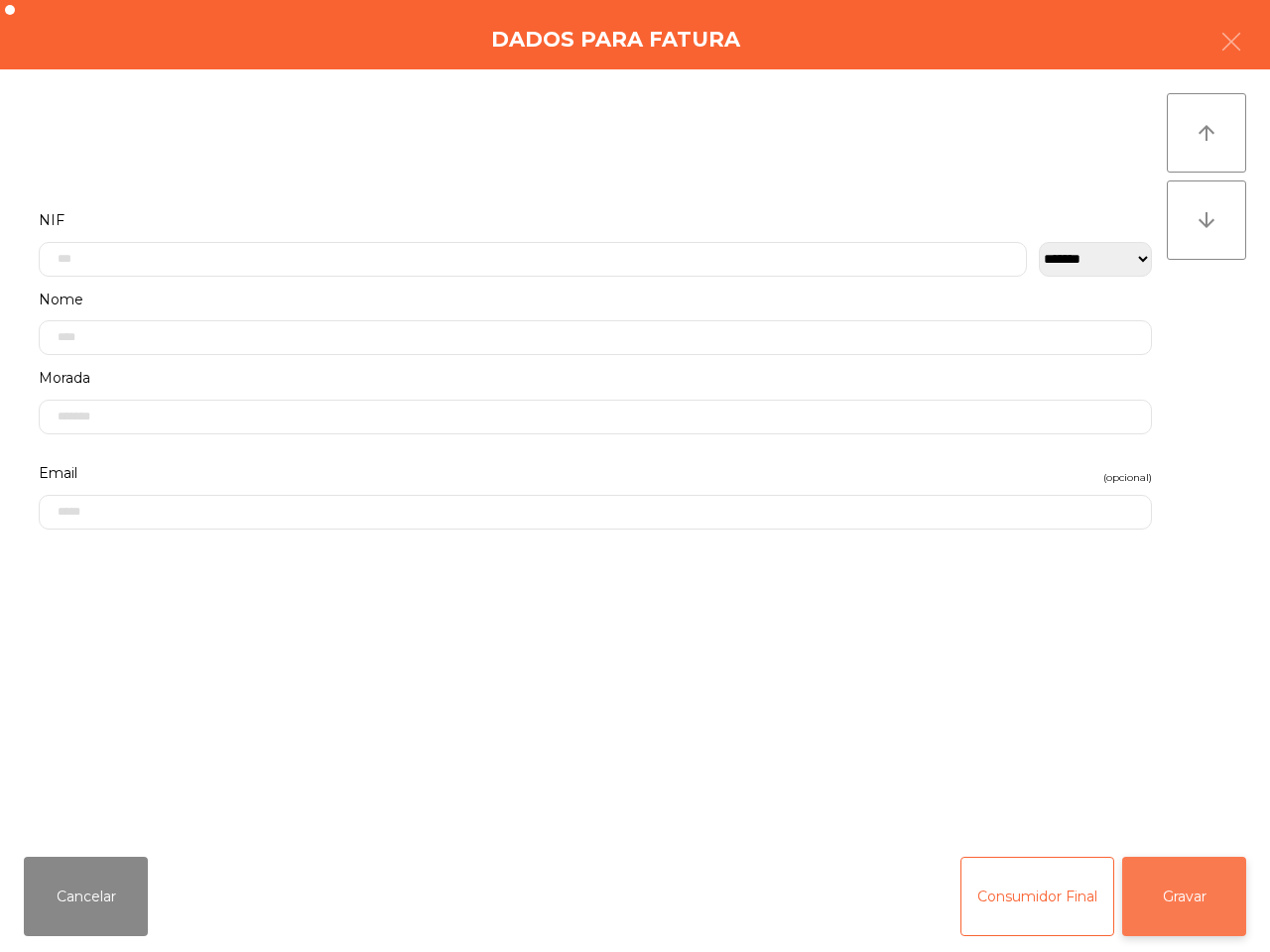 click on "Gravar" 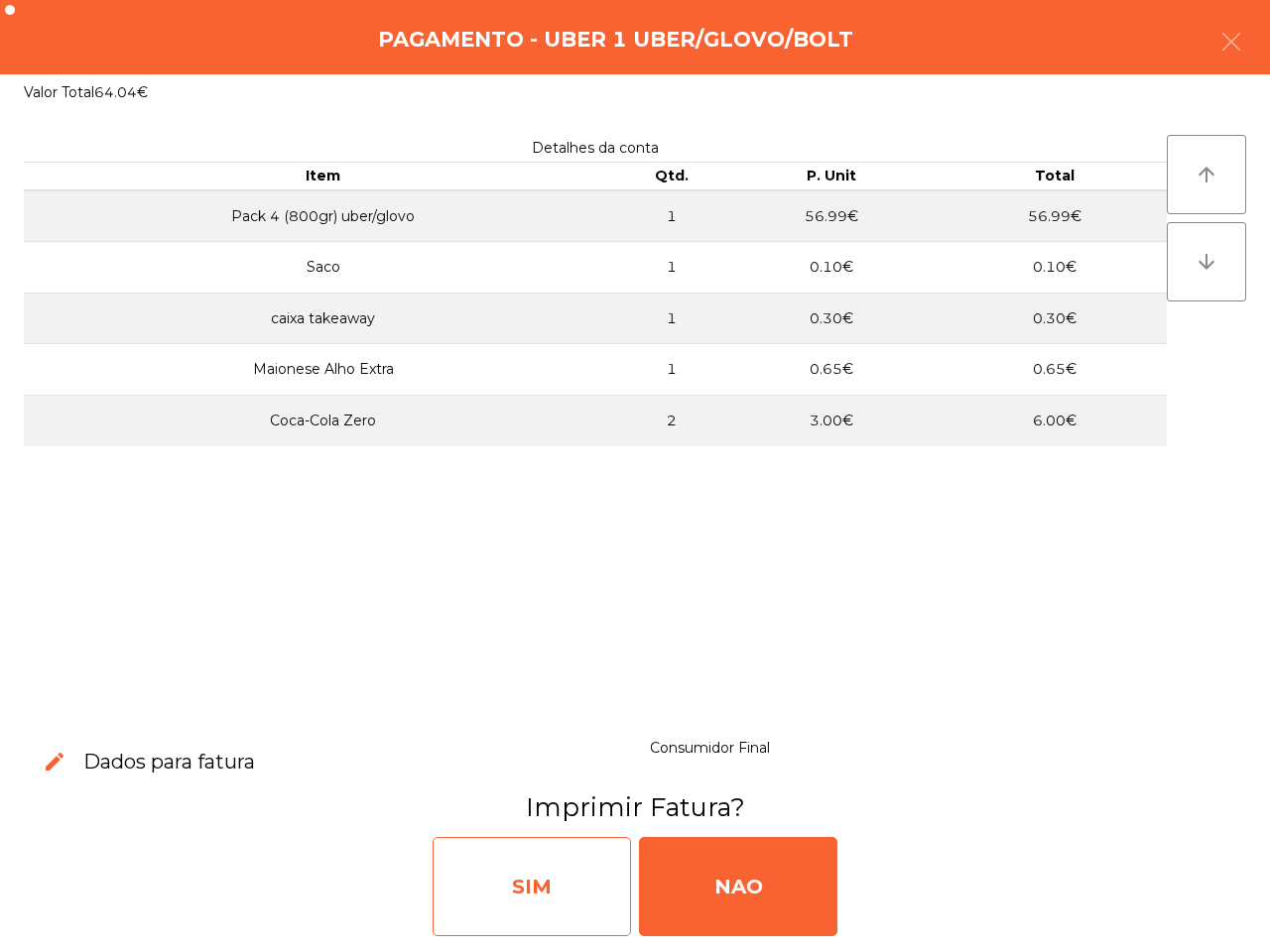 click on "SIM" 